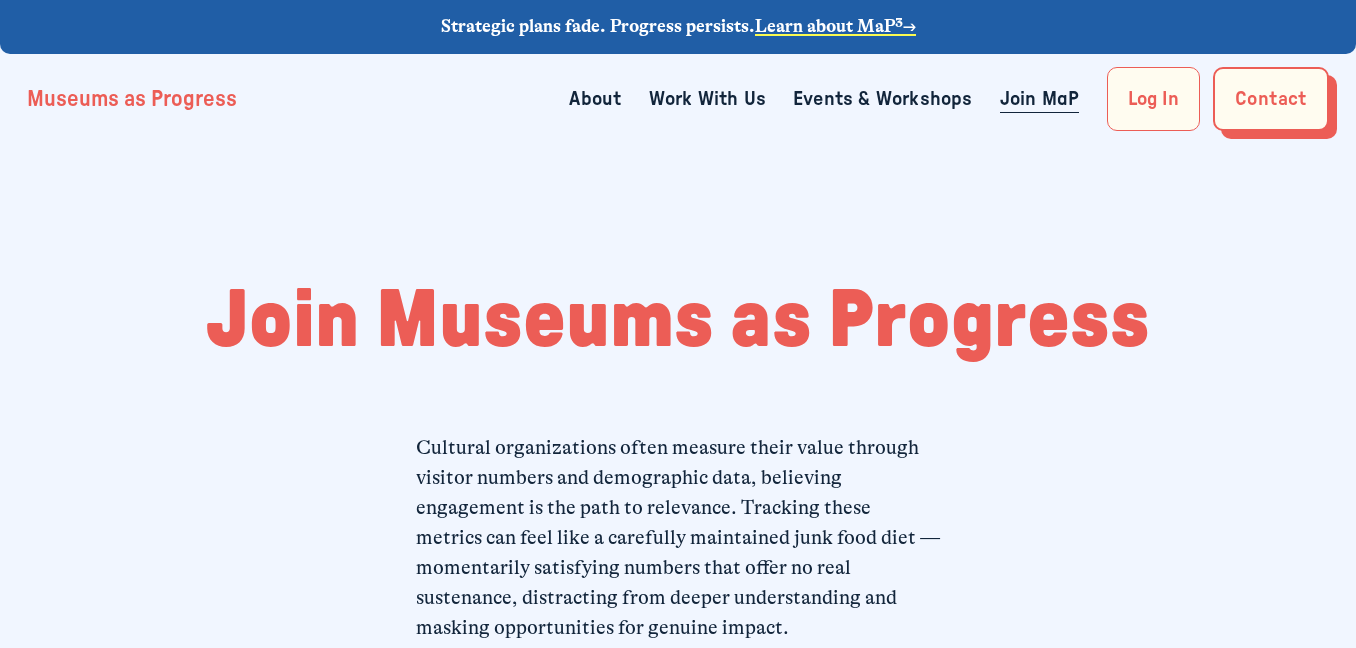scroll, scrollTop: 0, scrollLeft: 0, axis: both 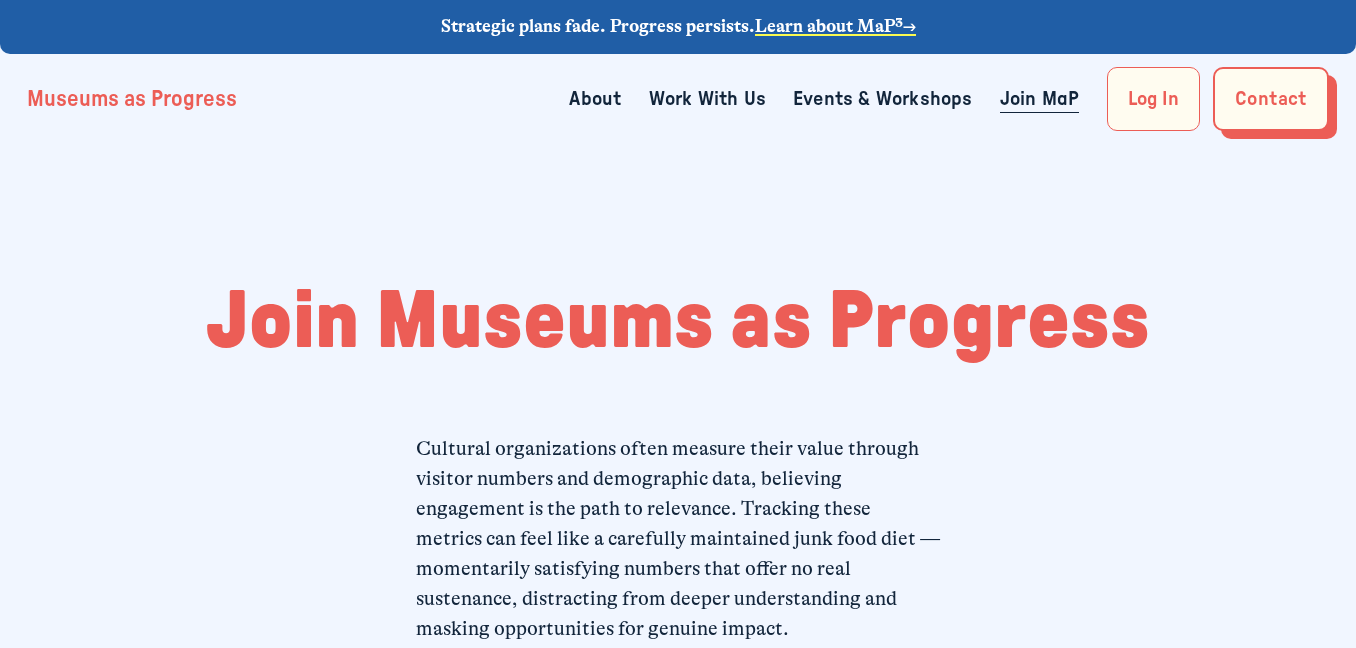 click on "Museums as Progress" at bounding box center (132, 99) 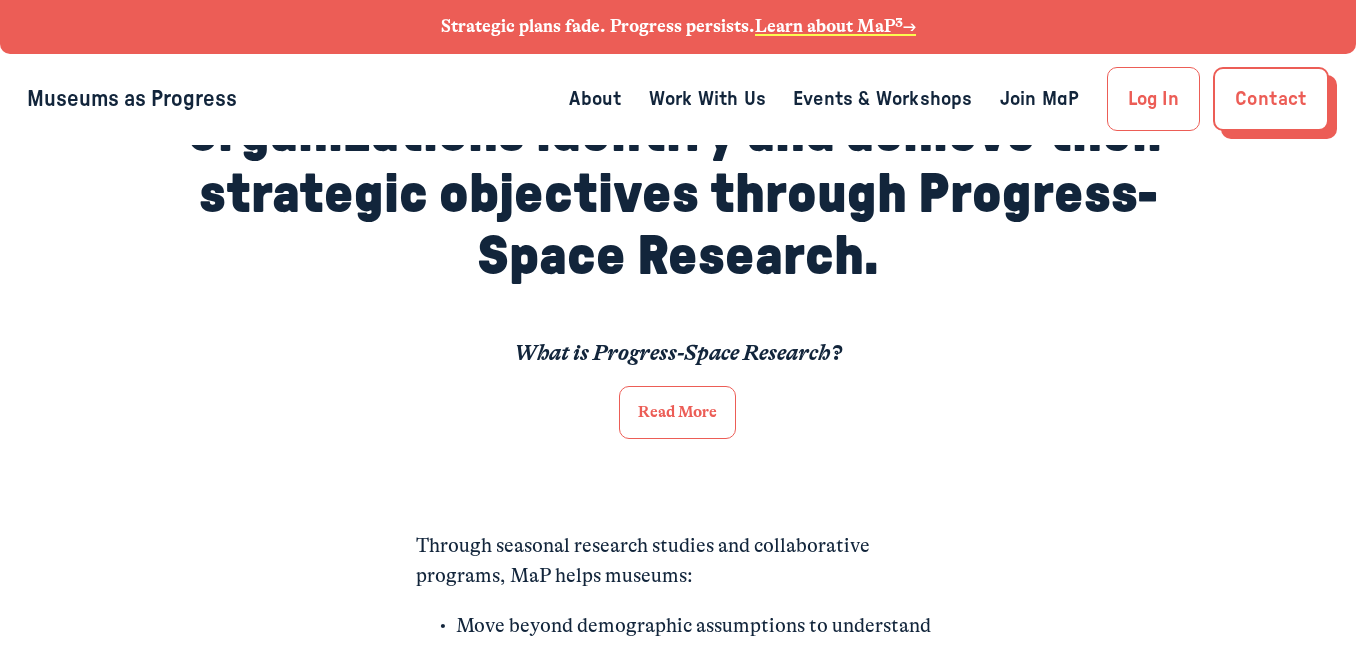 scroll, scrollTop: 943, scrollLeft: 0, axis: vertical 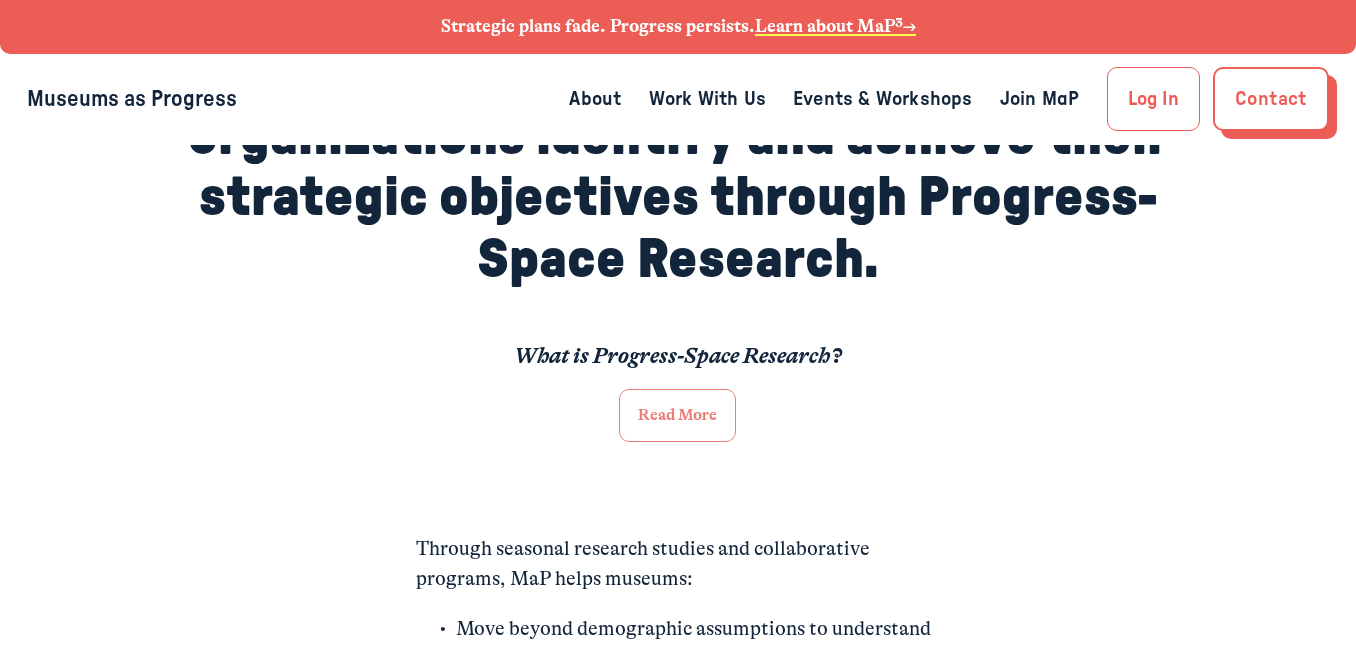 click on "Read More" at bounding box center [677, 415] 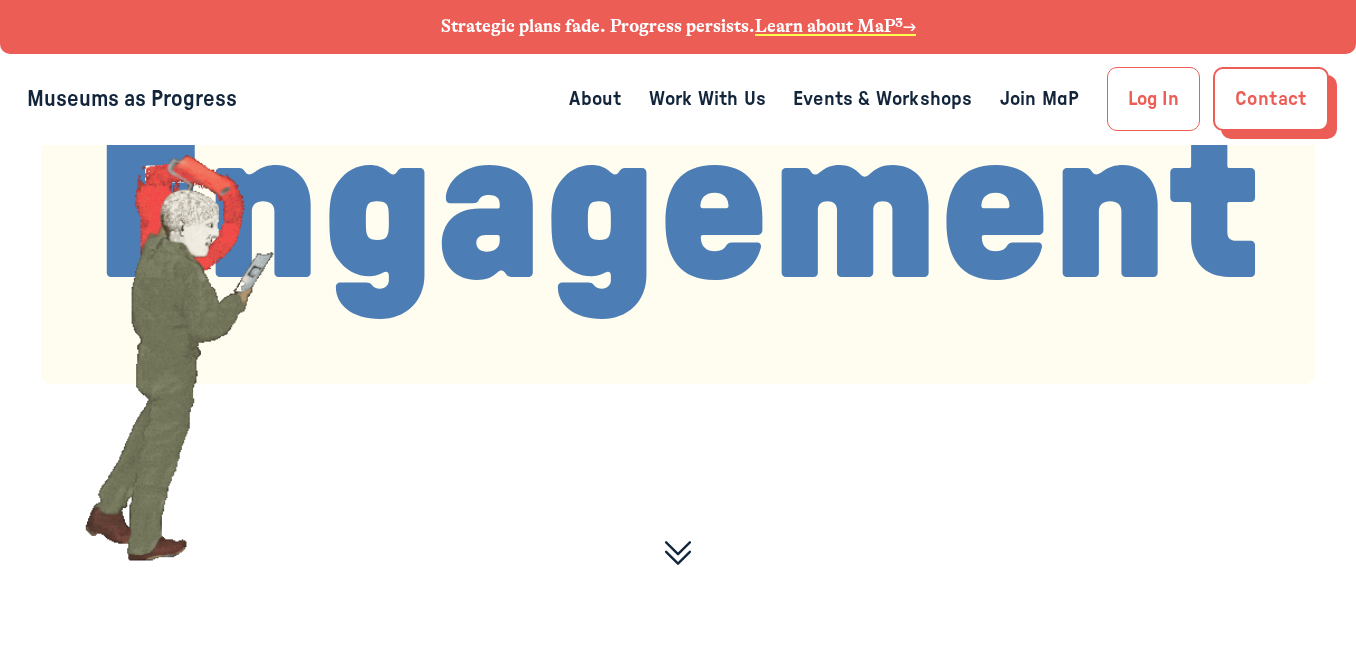 scroll, scrollTop: 0, scrollLeft: 0, axis: both 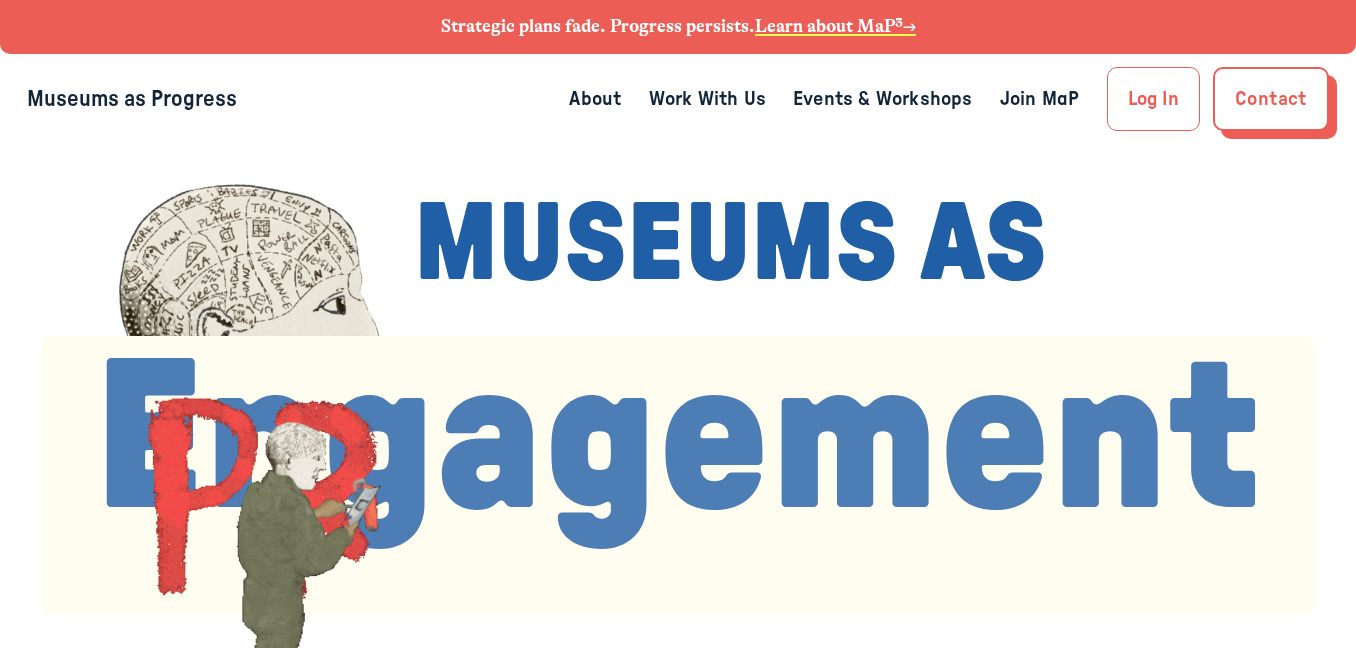 click on "About" at bounding box center [595, 99] 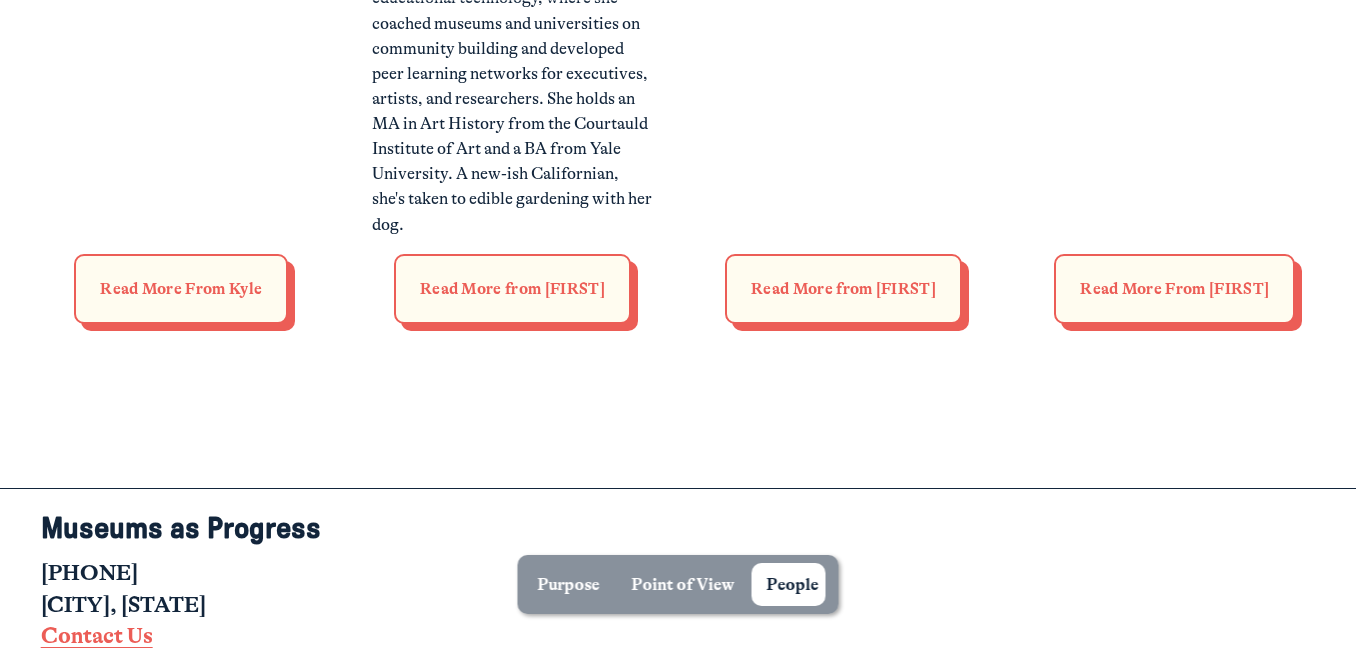 scroll, scrollTop: 7627, scrollLeft: 0, axis: vertical 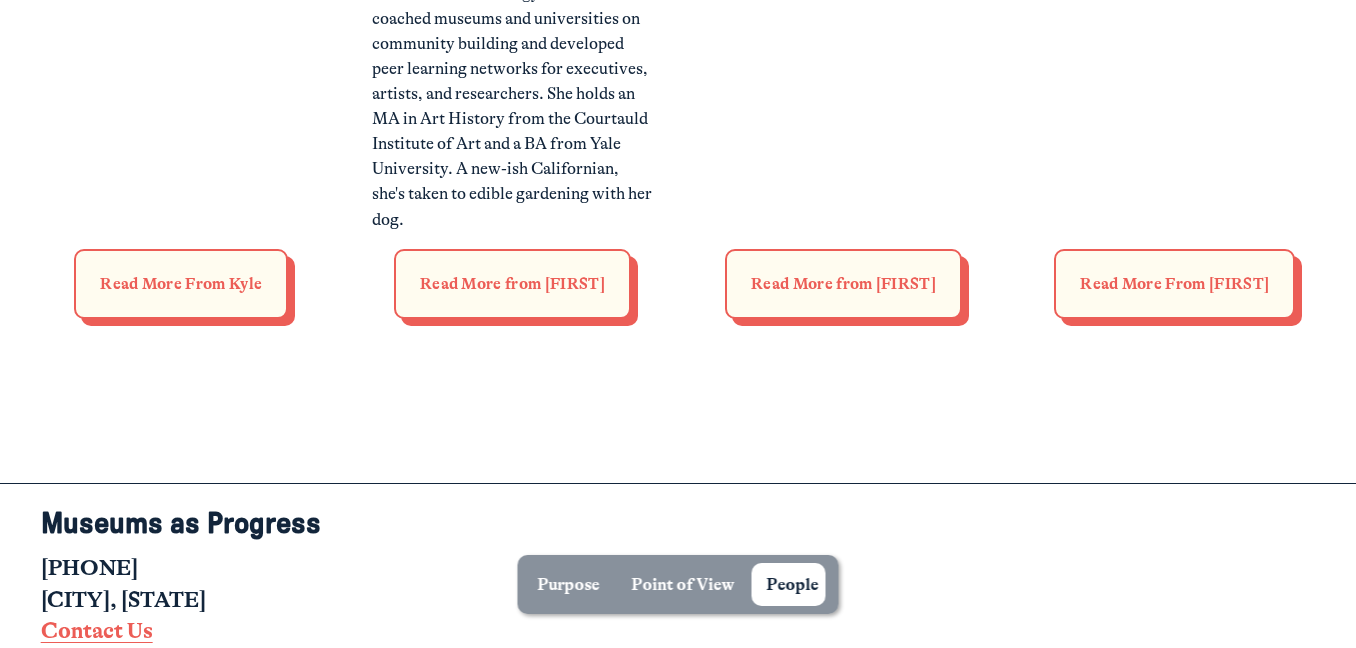 click on "Read More from [FIRST]" 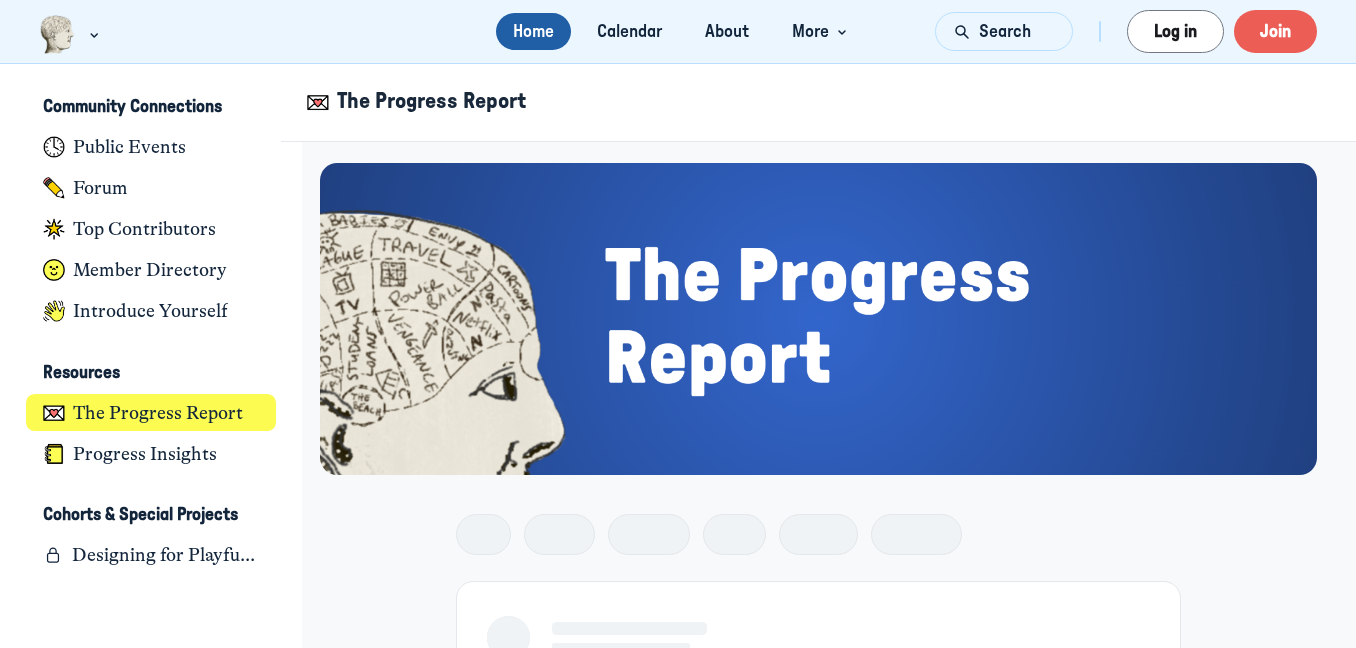 scroll, scrollTop: 0, scrollLeft: 0, axis: both 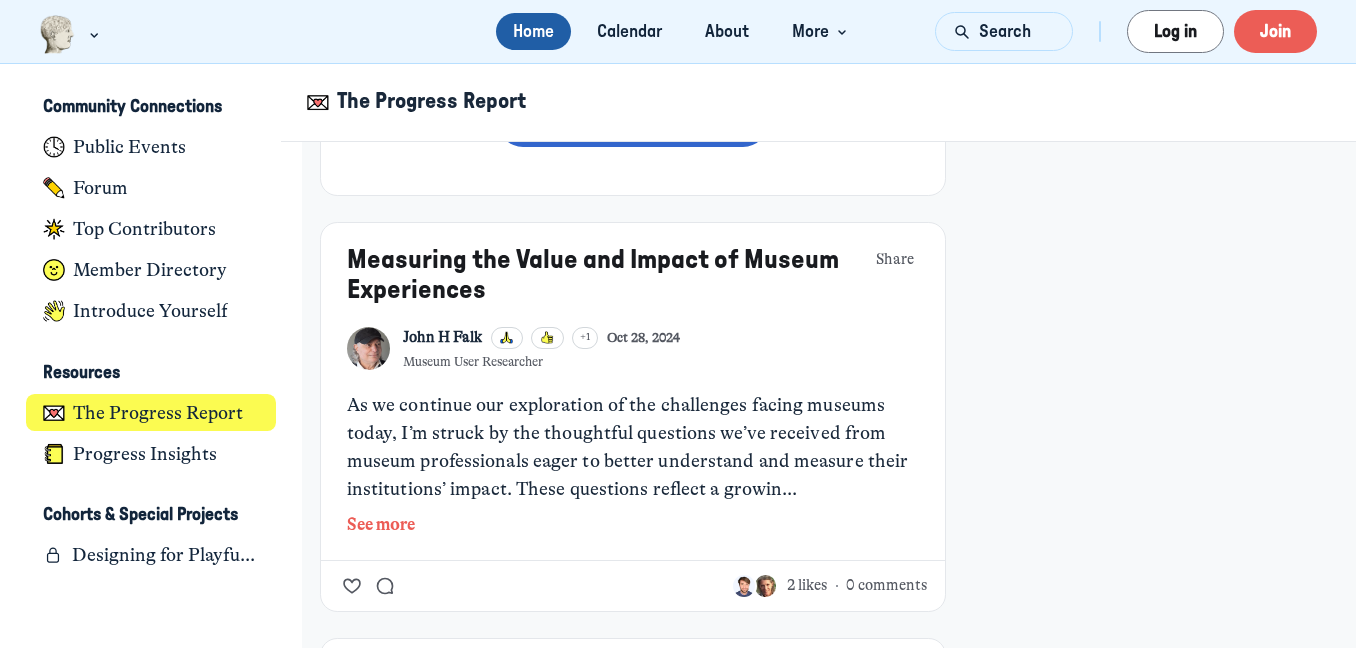click on "See more" 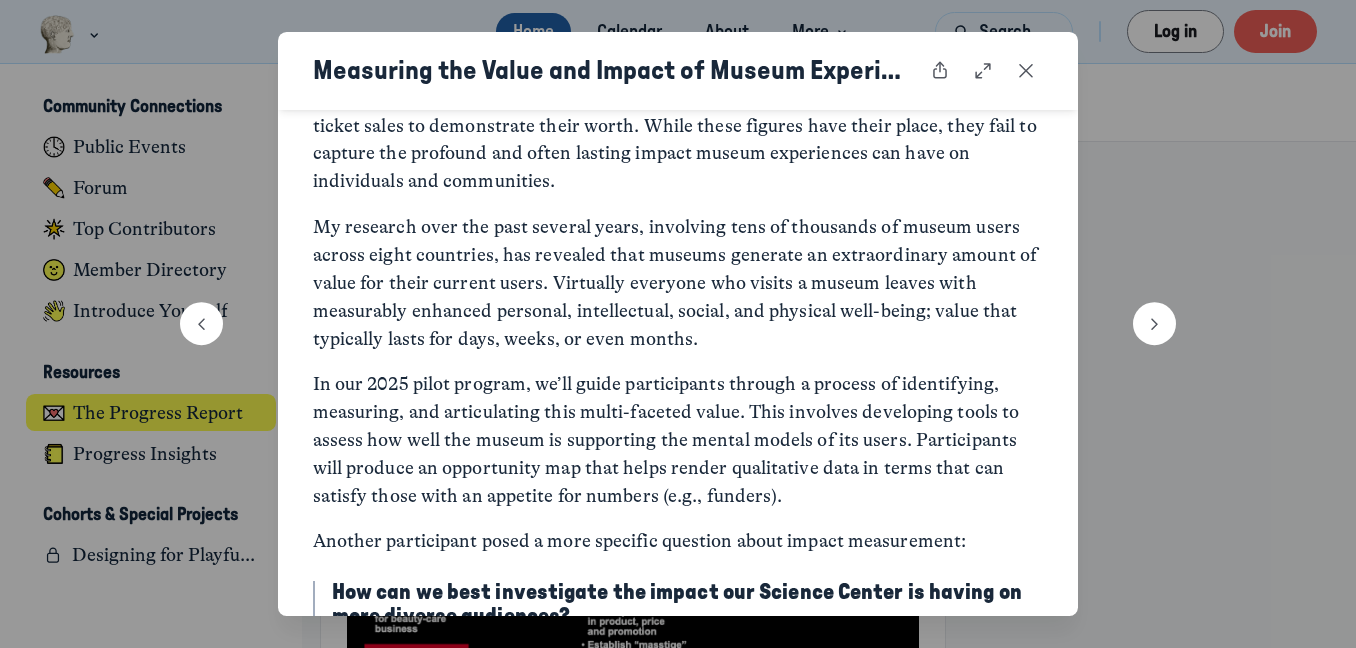 scroll, scrollTop: 542, scrollLeft: 0, axis: vertical 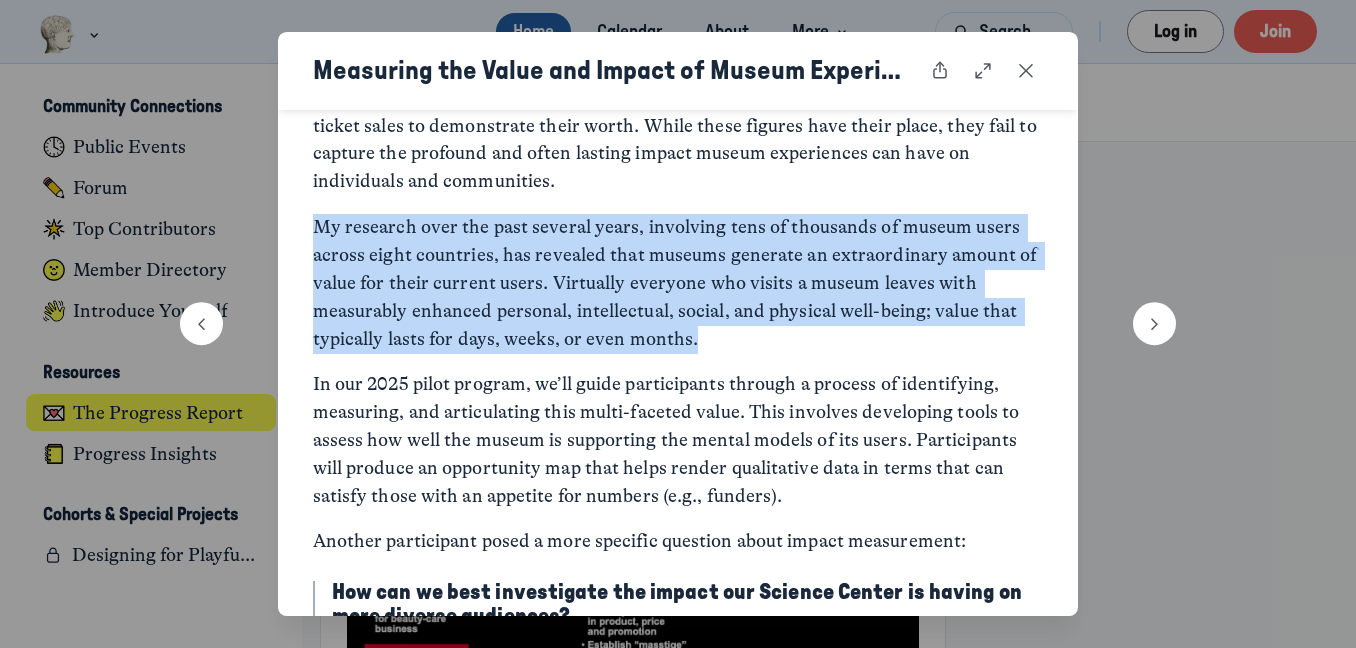 drag, startPoint x: 312, startPoint y: 230, endPoint x: 751, endPoint y: 329, distance: 450.02444 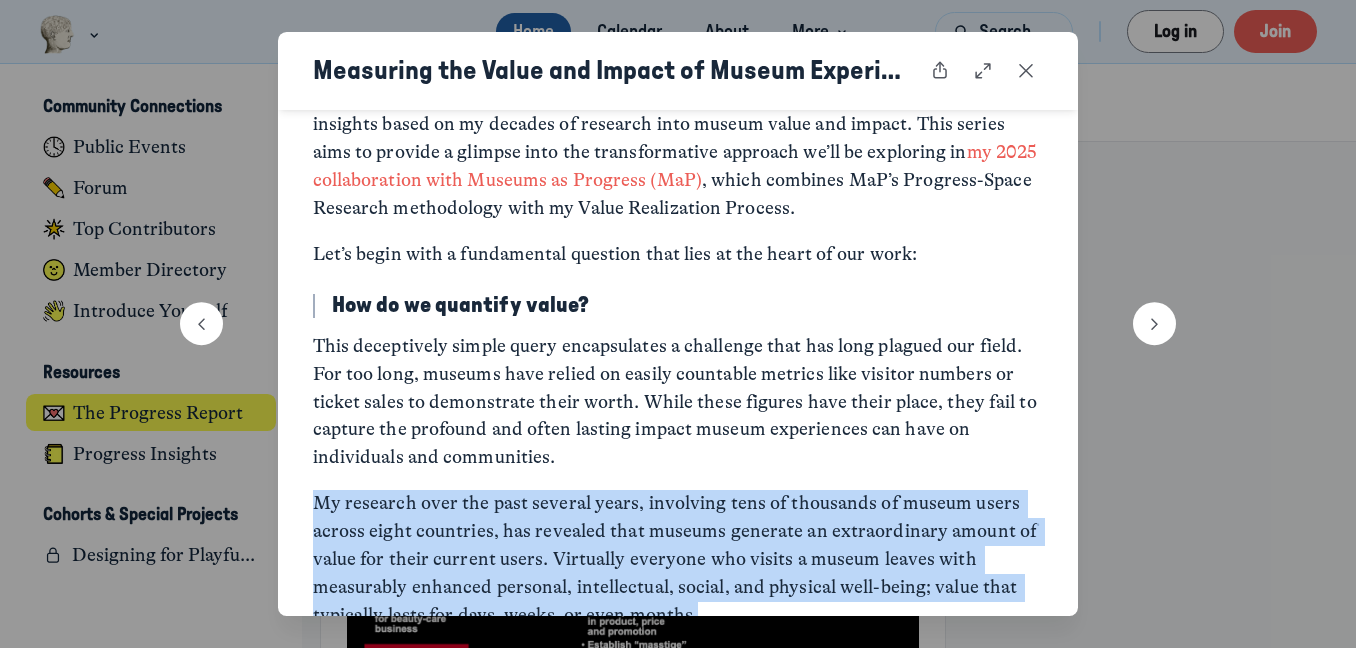 scroll, scrollTop: 264, scrollLeft: 0, axis: vertical 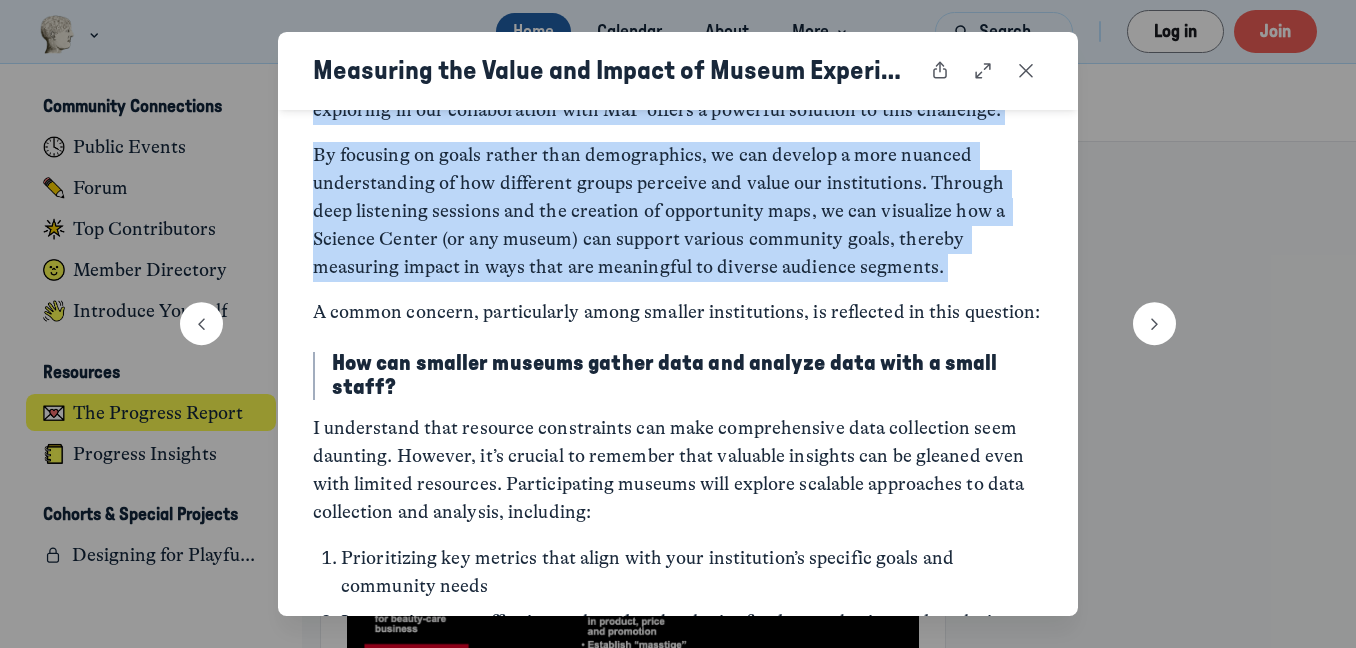 drag, startPoint x: 338, startPoint y: 307, endPoint x: 901, endPoint y: 288, distance: 563.3205 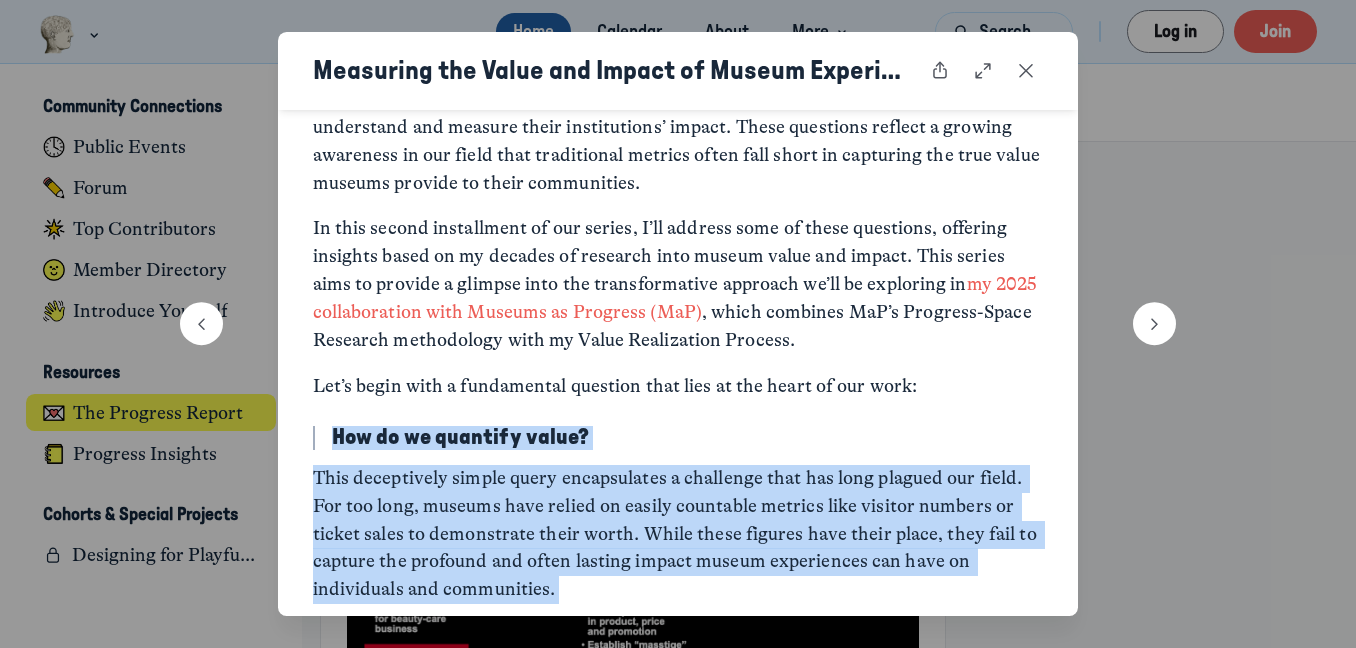 scroll, scrollTop: 0, scrollLeft: 0, axis: both 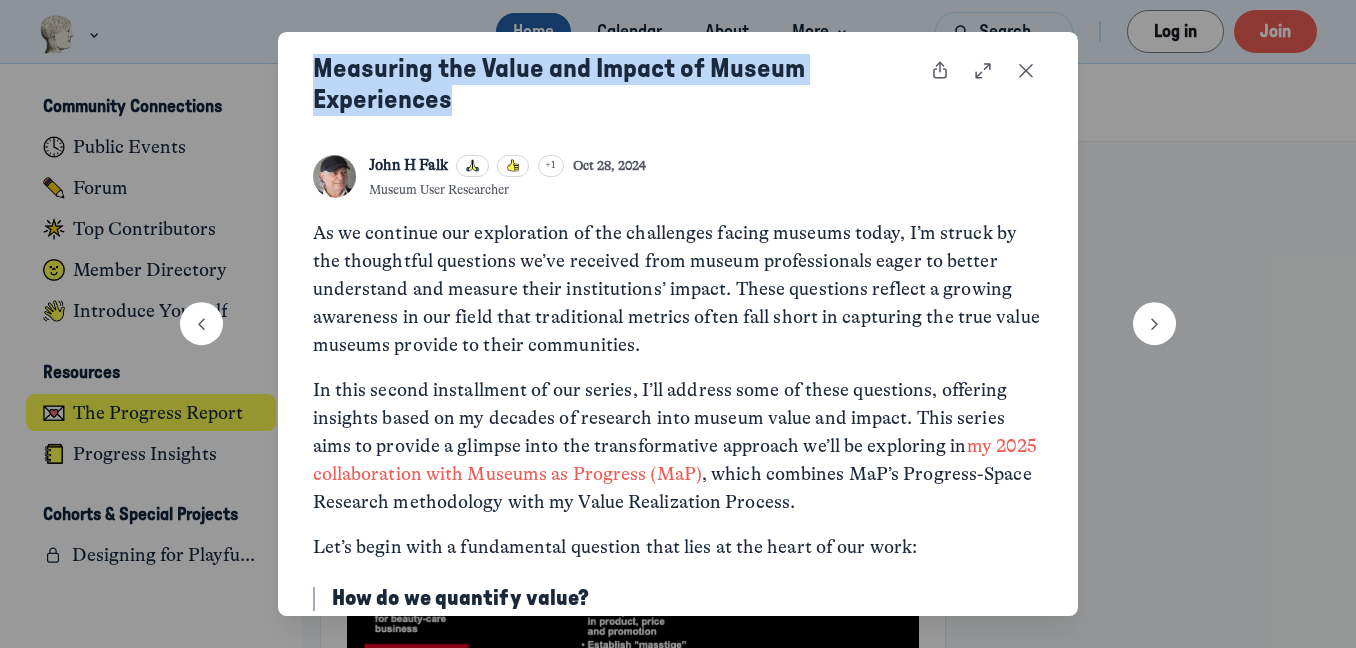 drag, startPoint x: 308, startPoint y: 65, endPoint x: 449, endPoint y: 106, distance: 146.84004 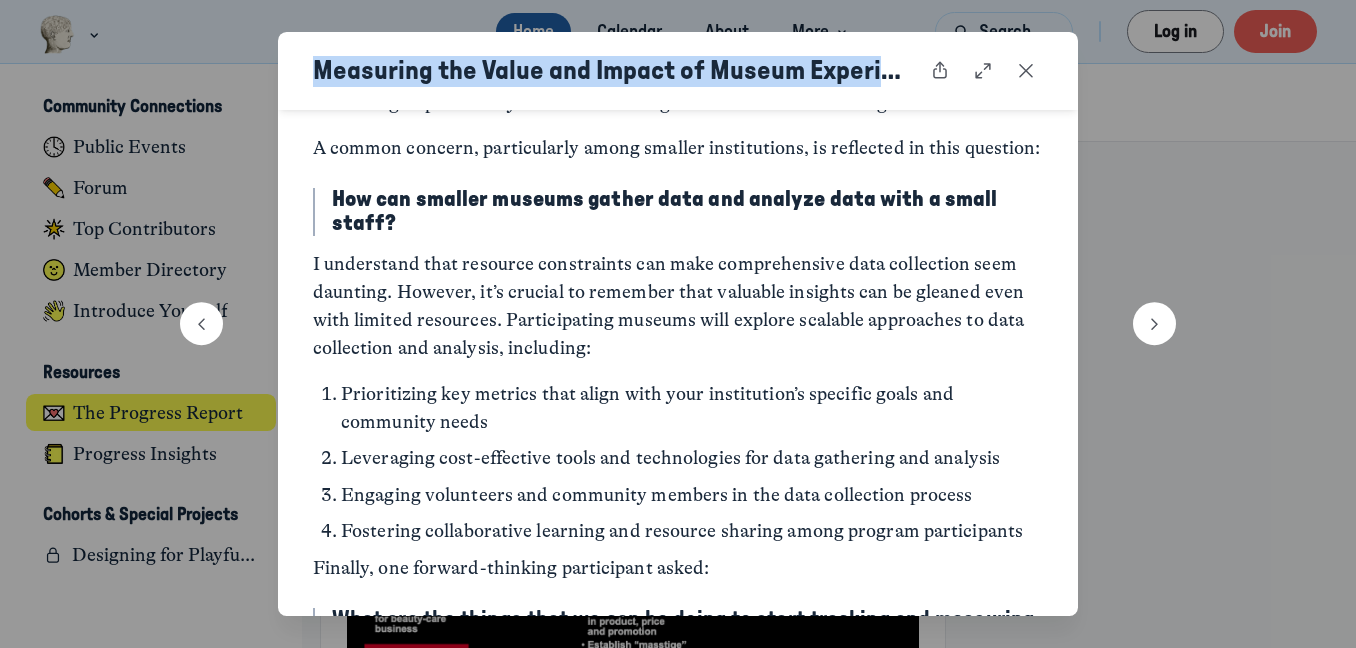 scroll, scrollTop: 1307, scrollLeft: 0, axis: vertical 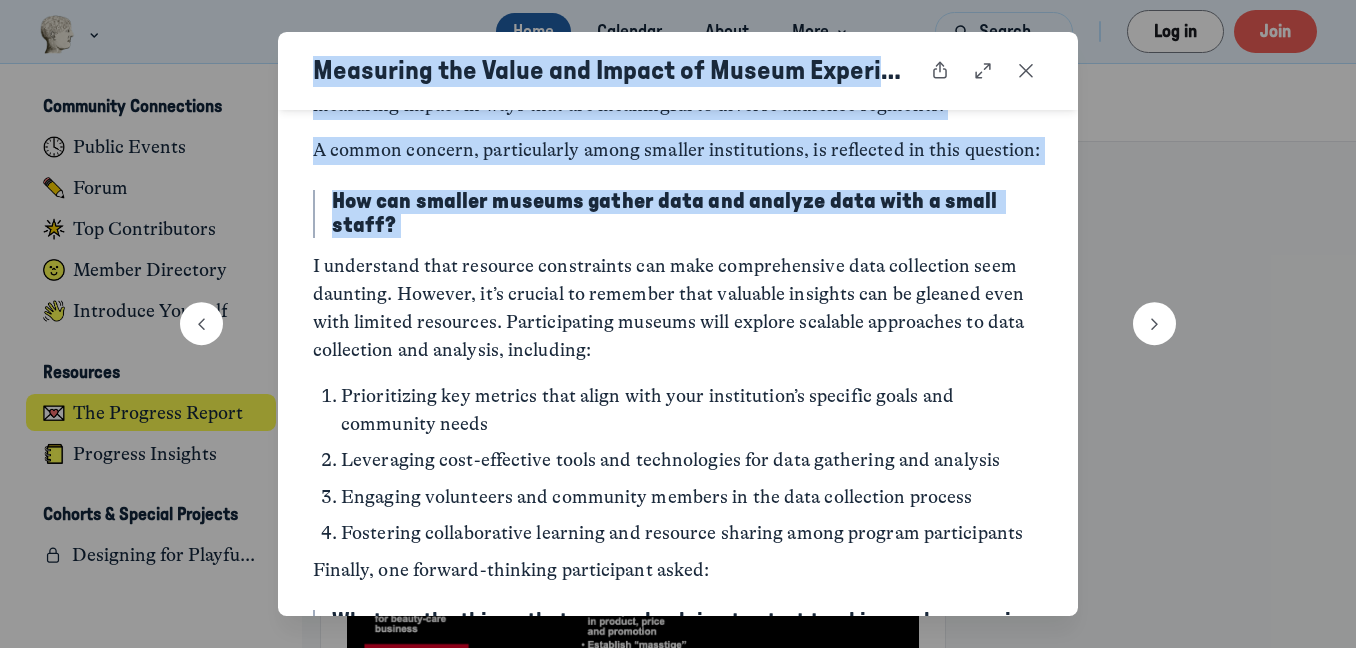 drag, startPoint x: 315, startPoint y: 264, endPoint x: 909, endPoint y: 409, distance: 611.4417 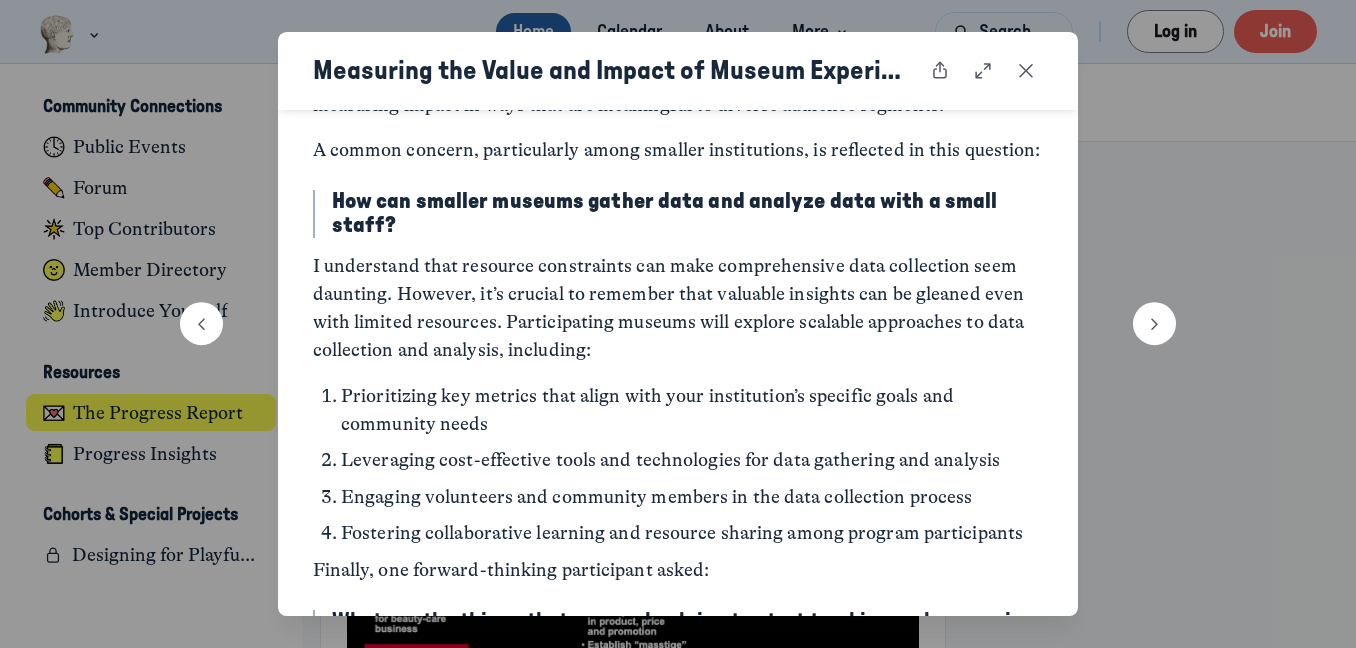 click on "I understand that resource constraints can make comprehensive data collection seem daunting. However, it’s crucial to remember that valuable insights can be gleaned even with limited resources. Participating museums will explore scalable approaches to data collection and analysis, including:" at bounding box center (678, 309) 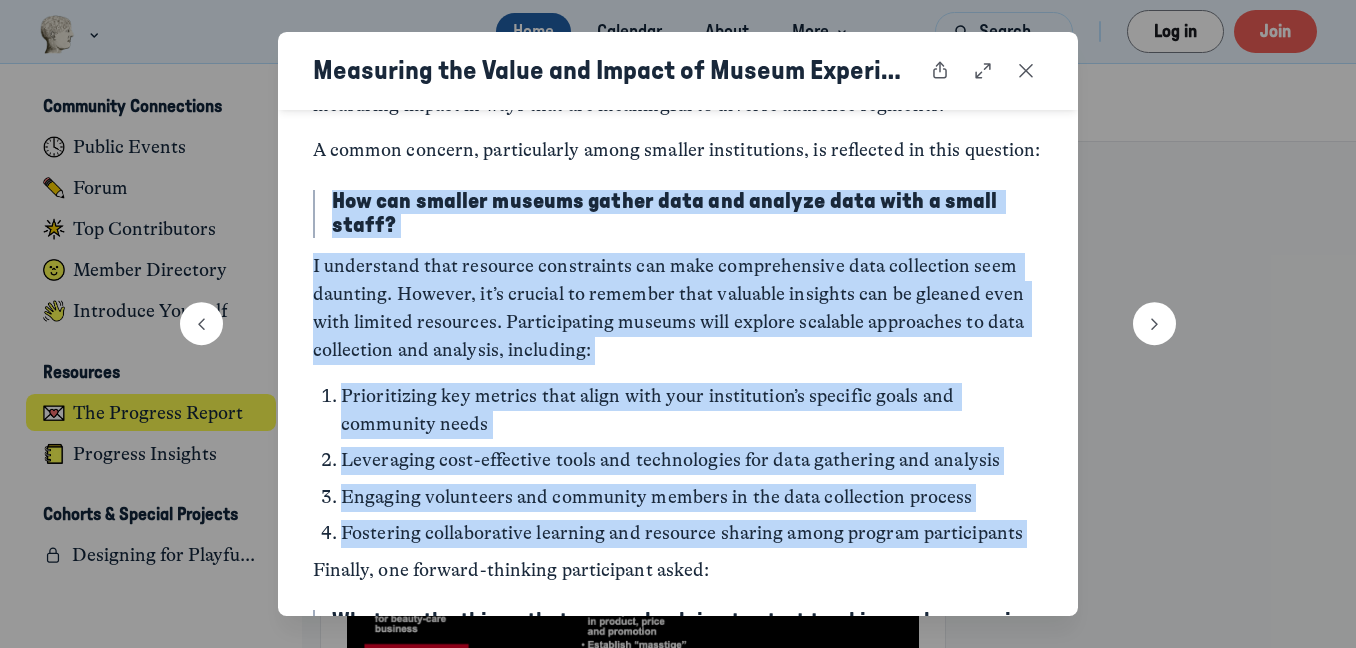 drag, startPoint x: 328, startPoint y: 203, endPoint x: 978, endPoint y: 554, distance: 738.71576 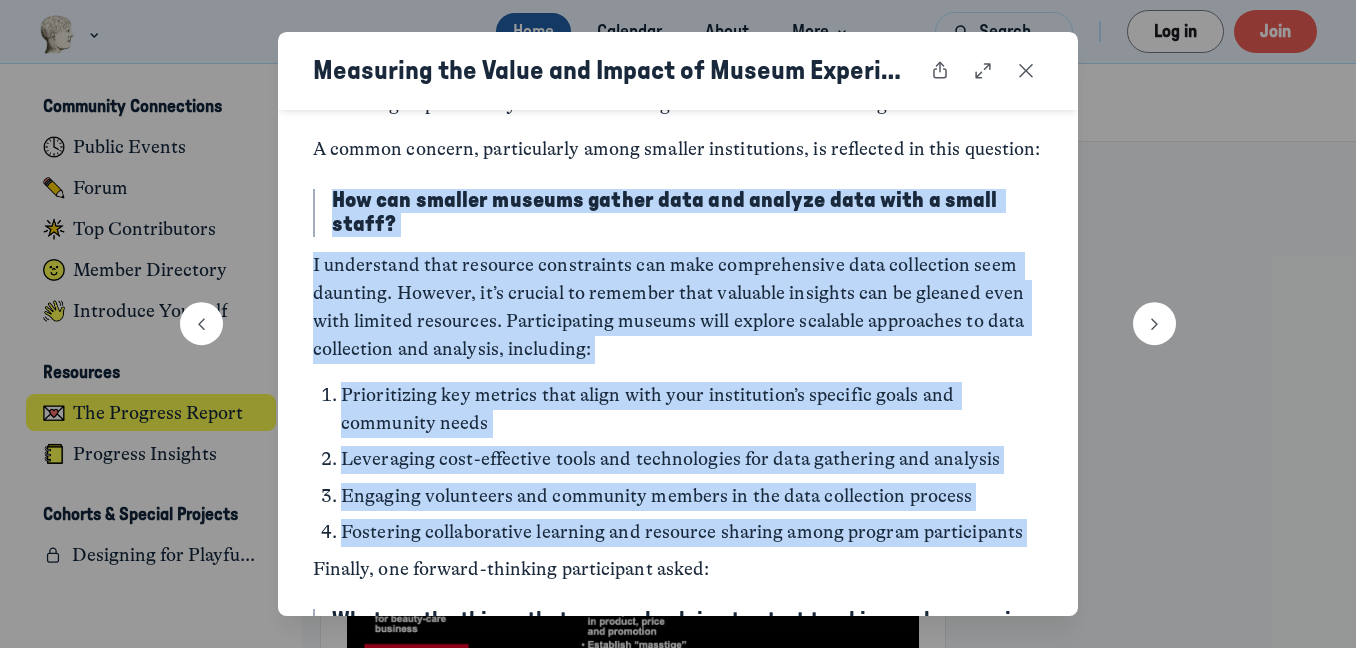 copy on "How can smaller museums gather data and analyze data with a small staff? I understand that resource constraints can make comprehensive data collection seem daunting. However, it’s crucial to remember that valuable insights can be gleaned even with limited resources. Participating museums will explore scalable approaches to data collection and analysis, including: Prioritizing key metrics that align with your institution’s specific goals and community needs Leveraging cost-effective tools and technologies for data gathering and analysis Engaging volunteers and community members in the data collection process Fostering collaborative learning and resource sharing among program participants" 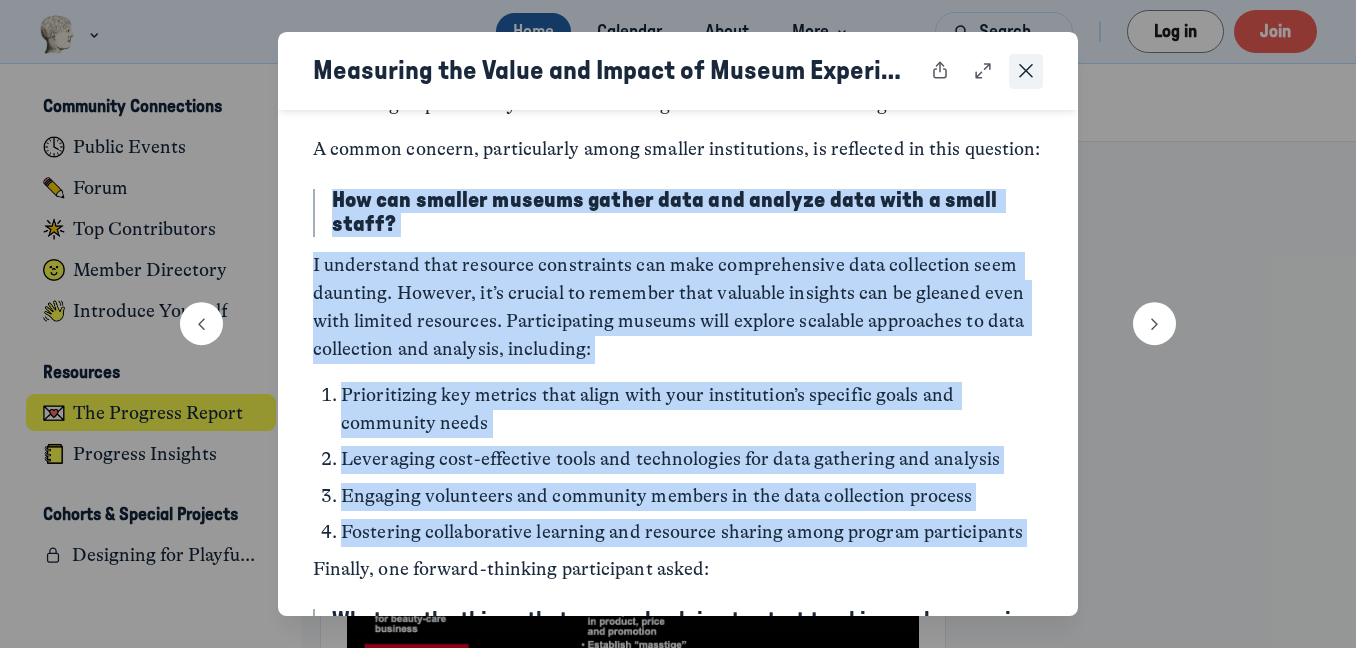 click 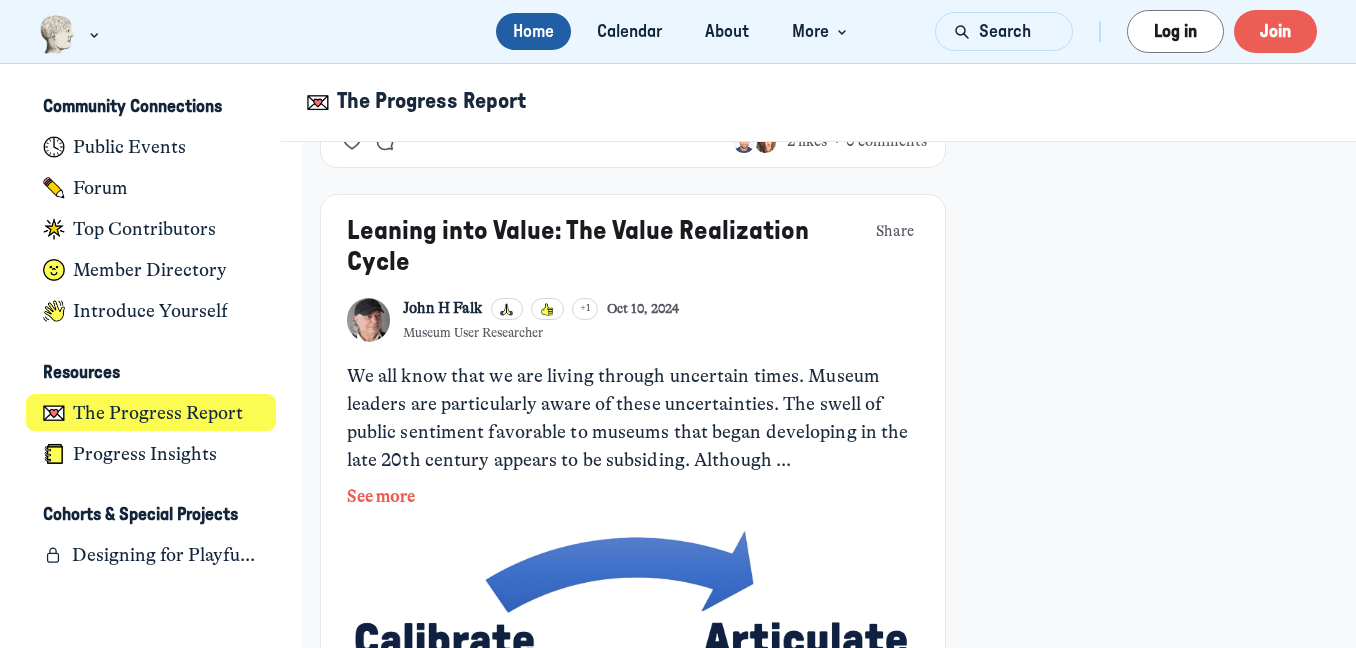 scroll, scrollTop: 1269, scrollLeft: 0, axis: vertical 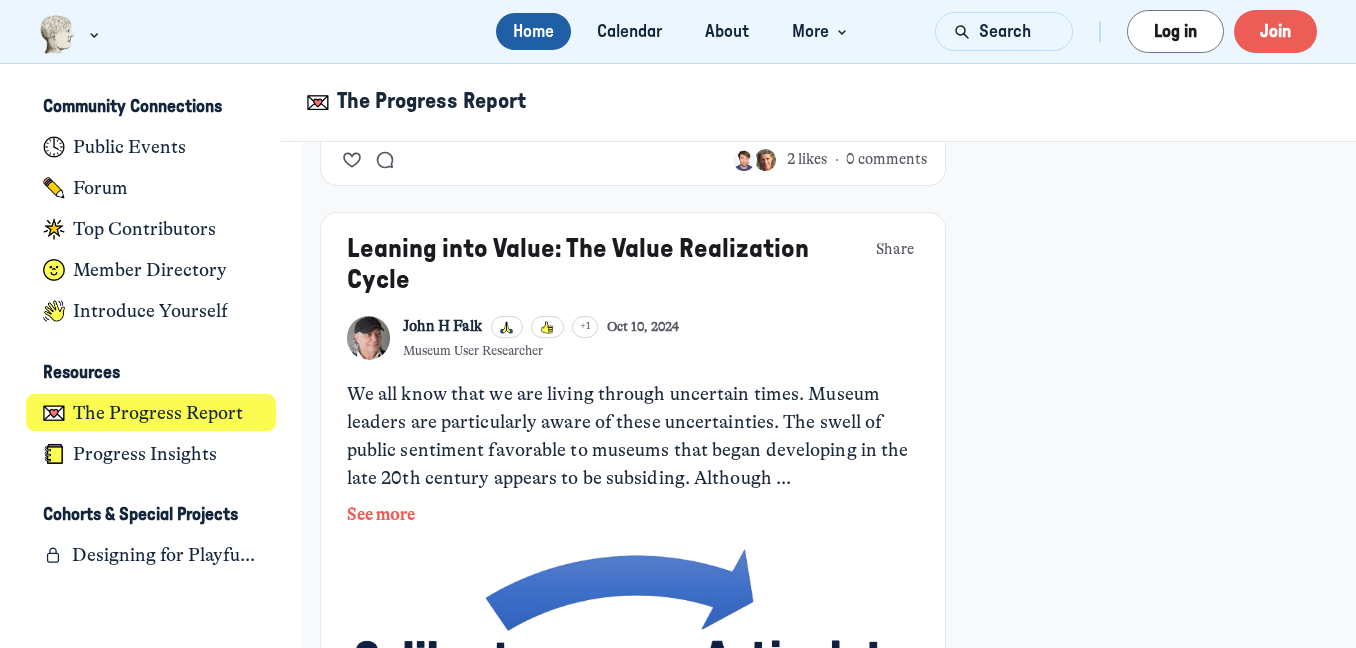click on "See more" 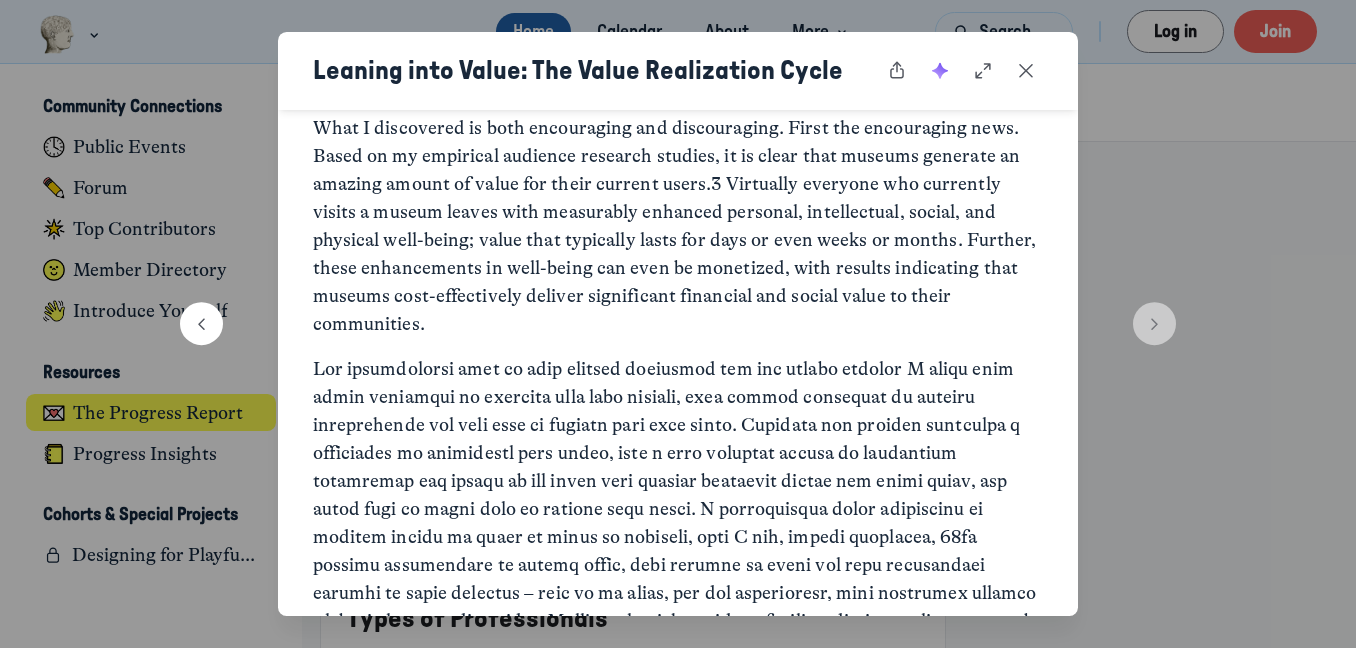 scroll, scrollTop: 774, scrollLeft: 0, axis: vertical 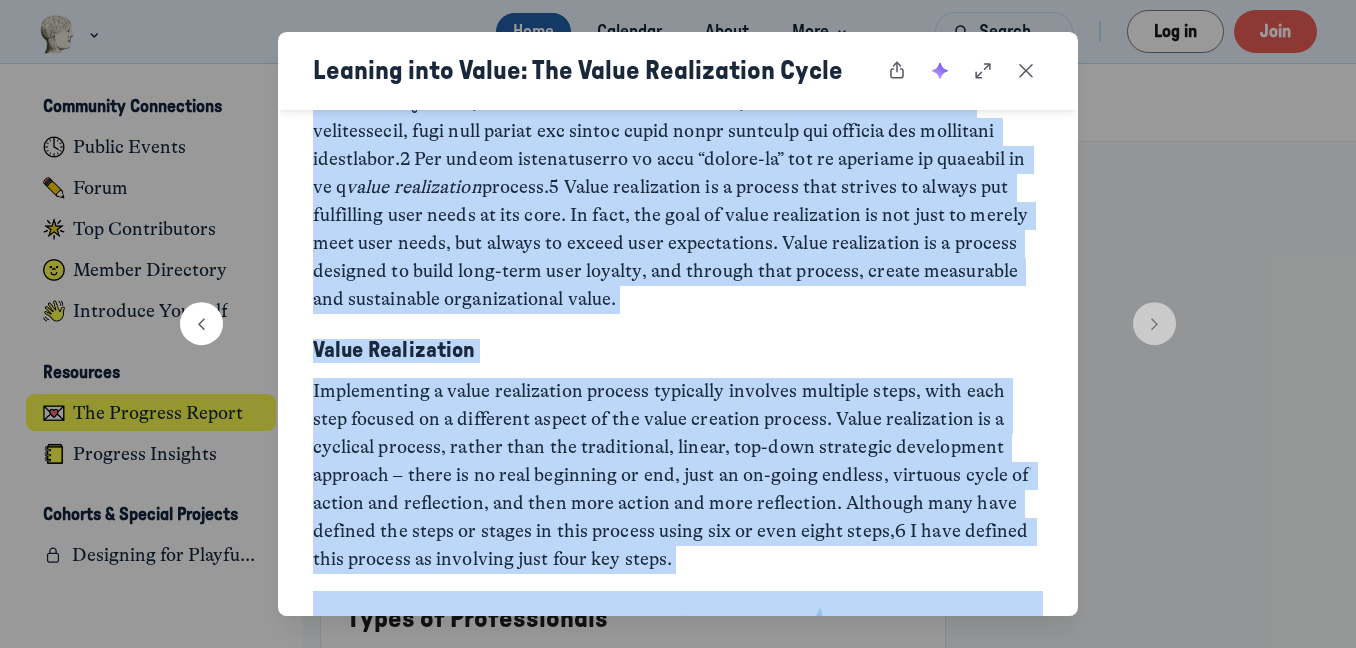 drag, startPoint x: 317, startPoint y: 208, endPoint x: 600, endPoint y: 524, distance: 424.19925 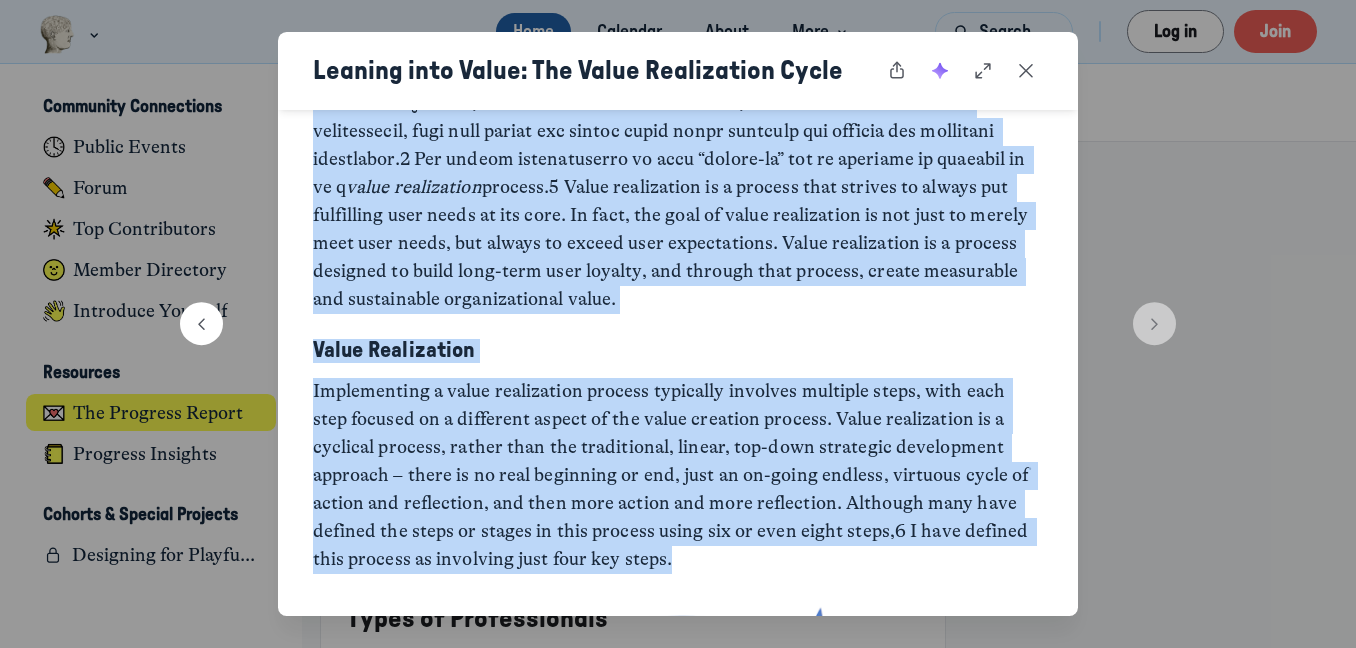 copy on "We all know that we are living through uncertain times. Museum leaders are particularly aware of these uncertainties. The swell of public sentiment favorable to museums that began developing in the late 20th century appears to be subsiding. Although museums remain popular leisure education destinations, the nearly exponential growth in the numbers of museum users has flattened out and already pre-COVID, attendance at many institutions was actually declining.1 Financial support for the museum sector too has seen significant changes. Support from both governmental and private sources has weakened, and even once reliable funders have become increasingly unpredictable.2 Collectively, the museum sector is well aware of these many challenges and most fully understand the need for change. But in what ways, and to what ends remains challenging.  It is in this context that over the past several years I have sought to take the pulse of the museum community to identify how museums might most effectively position them..." 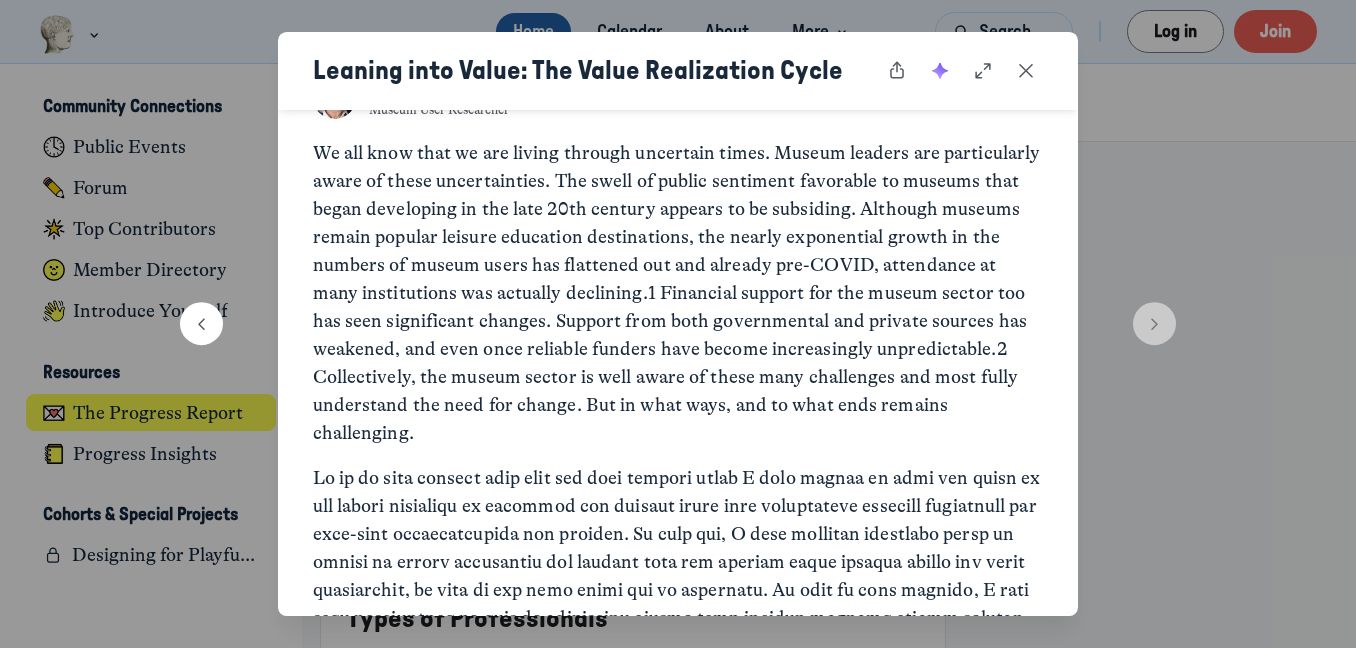 scroll, scrollTop: 0, scrollLeft: 0, axis: both 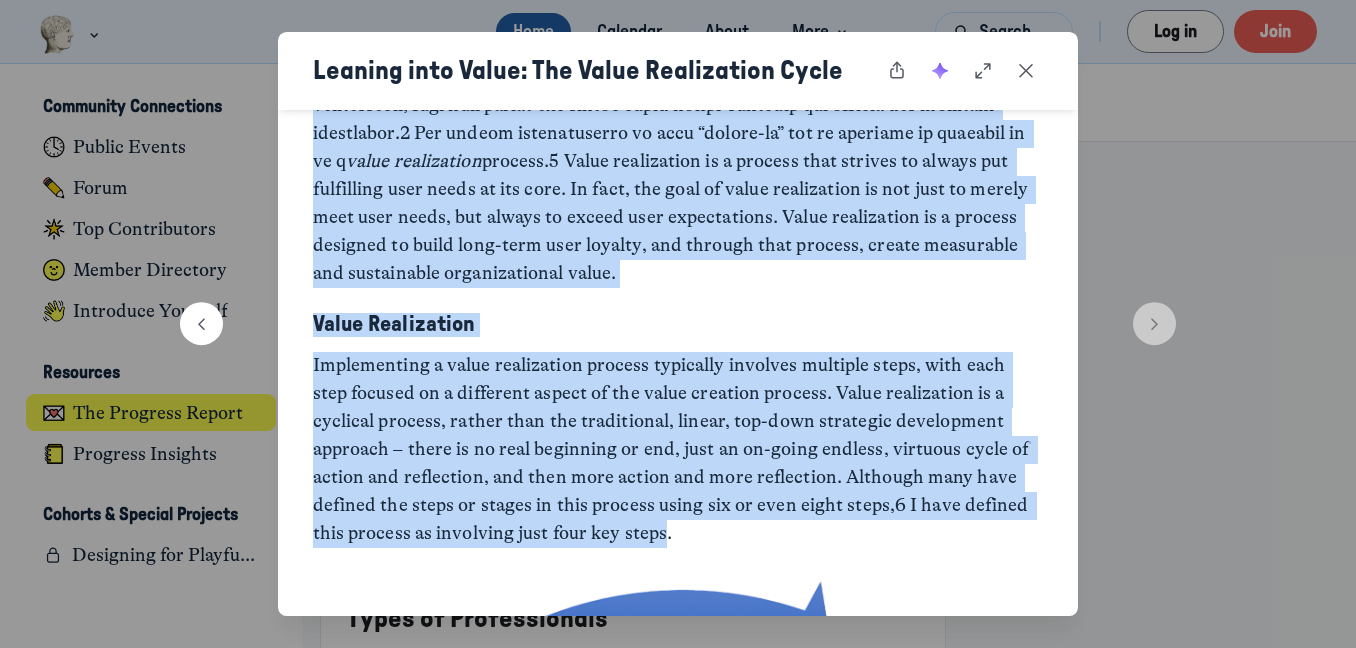 drag, startPoint x: 313, startPoint y: 206, endPoint x: 540, endPoint y: 492, distance: 365.13696 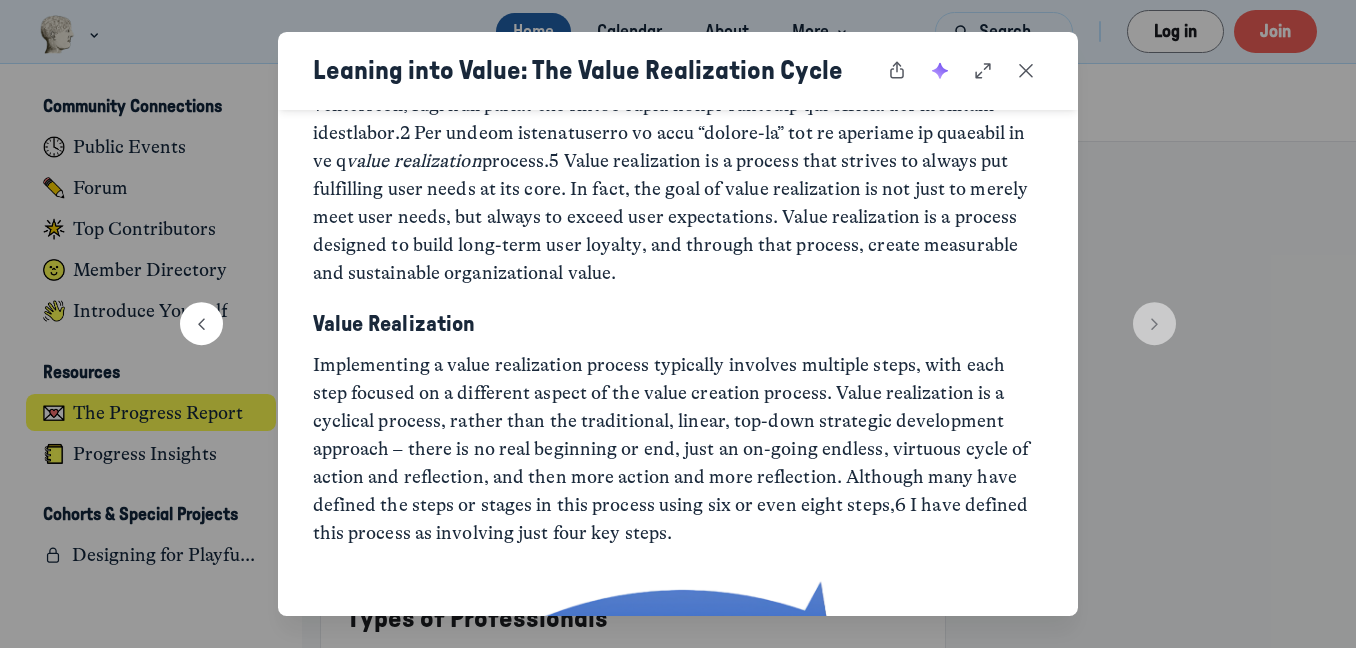 click on "Implementing a value realization process typically involves multiple steps, with each step focused on a different aspect of the value creation process. Value realization is a cyclical process, rather than the traditional, linear, top-down strategic development approach – there is no real beginning or end, just an on-going endless, virtuous cycle of action and reflection, and then more action and more reflection. Although many have defined the steps or stages in this process using six or even eight steps,6 I have defined this process as involving just four key steps." at bounding box center (678, 450) 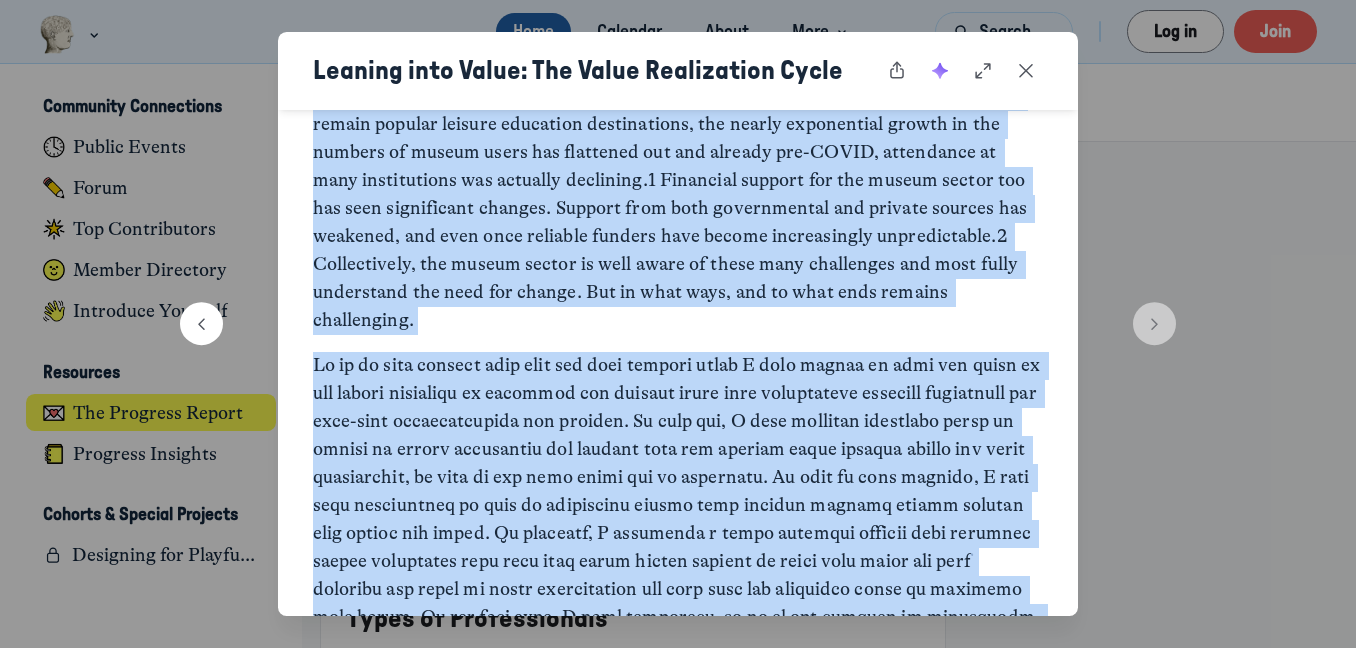 scroll, scrollTop: 0, scrollLeft: 0, axis: both 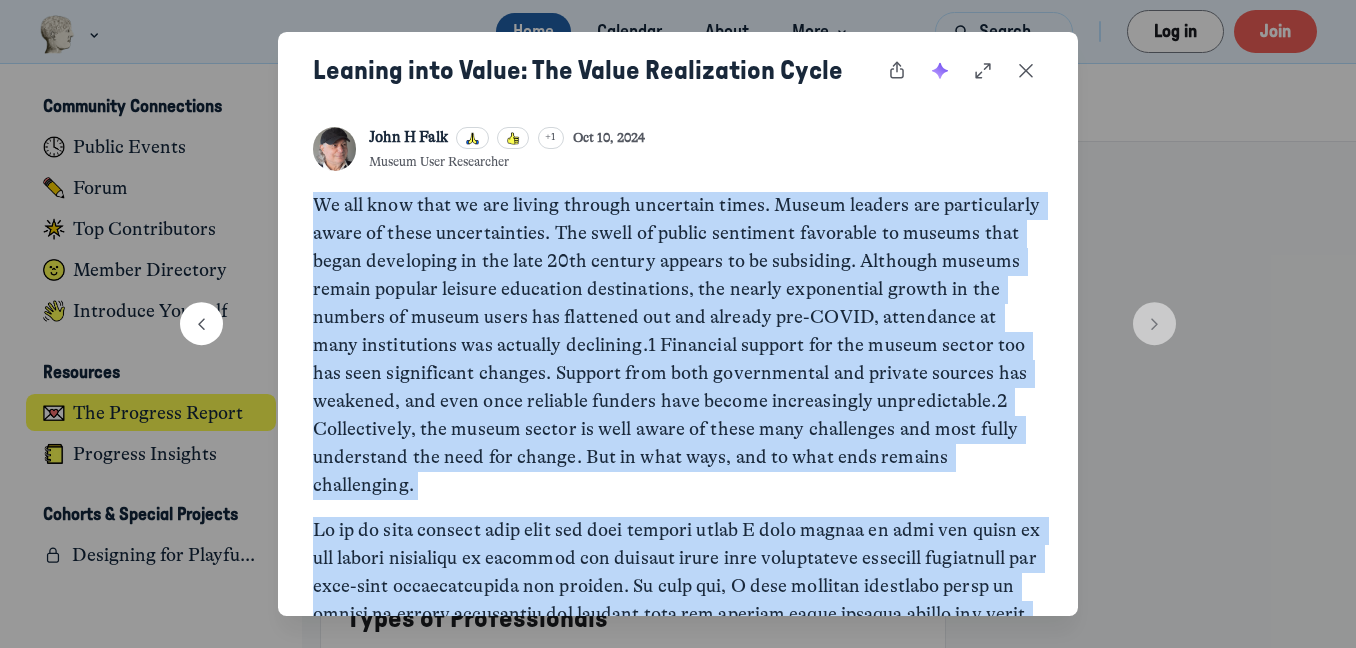 drag, startPoint x: 530, startPoint y: 449, endPoint x: 306, endPoint y: 208, distance: 329.02432 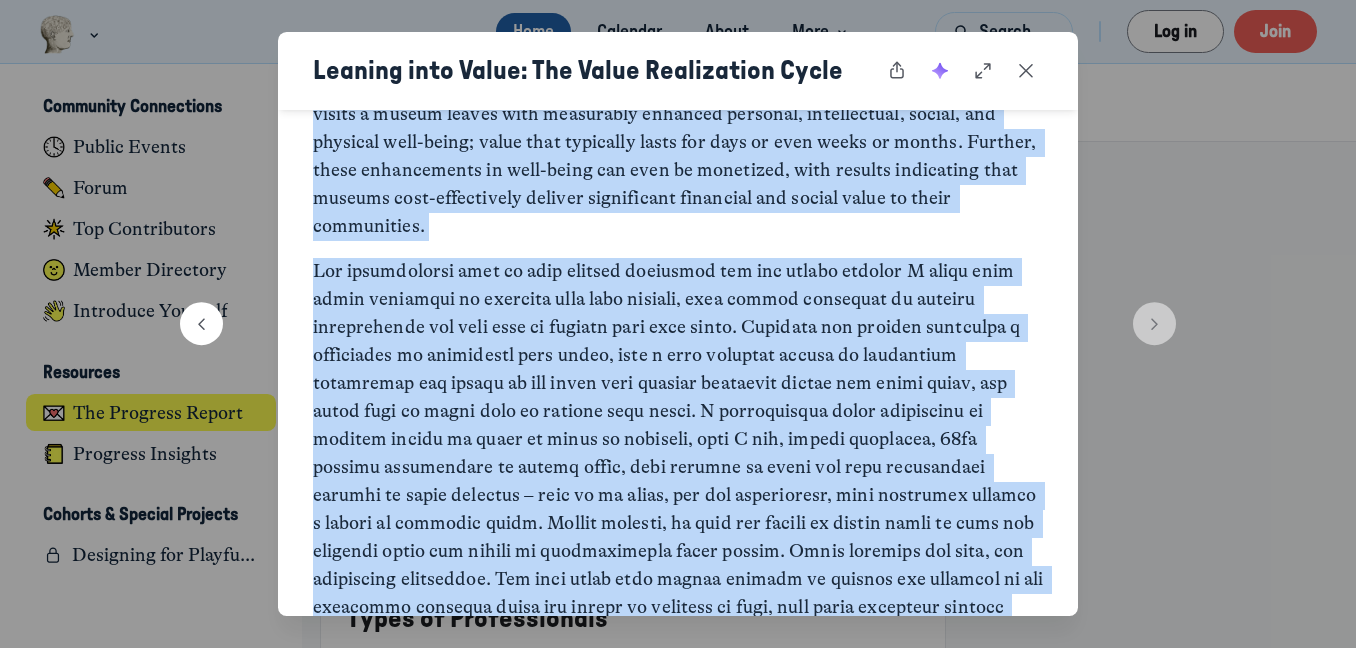 scroll, scrollTop: 884, scrollLeft: 0, axis: vertical 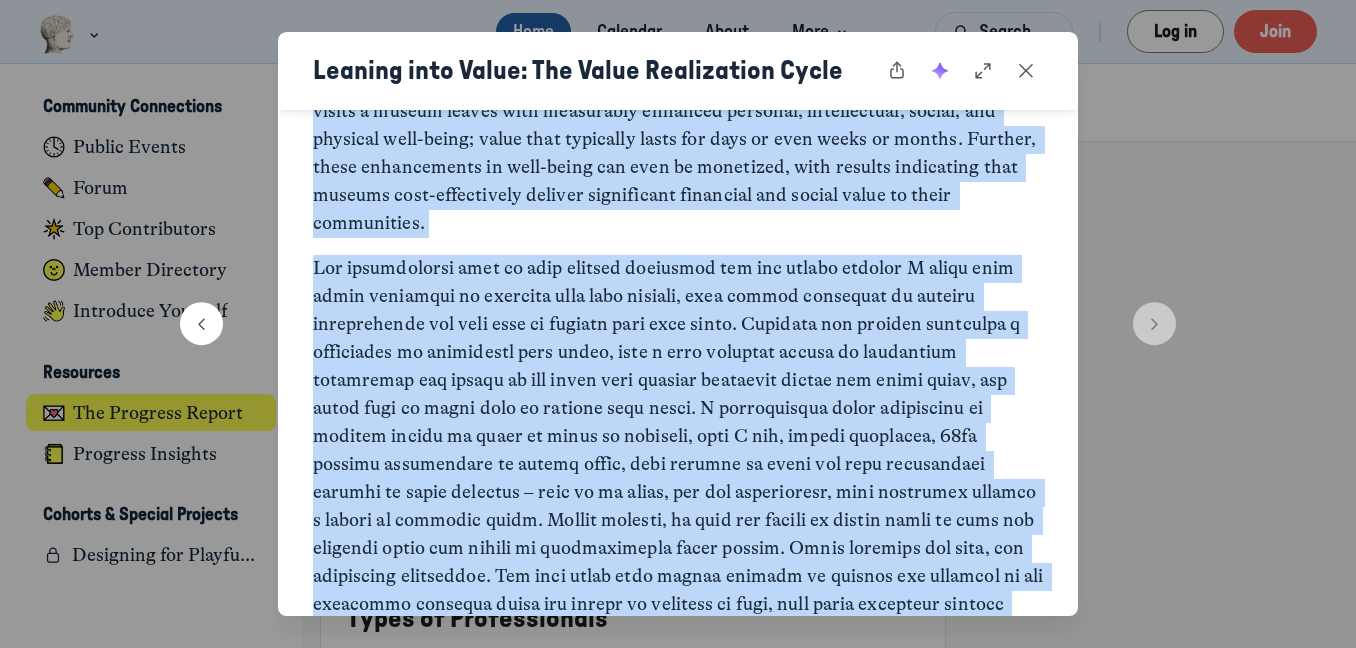 click at bounding box center (678, 479) 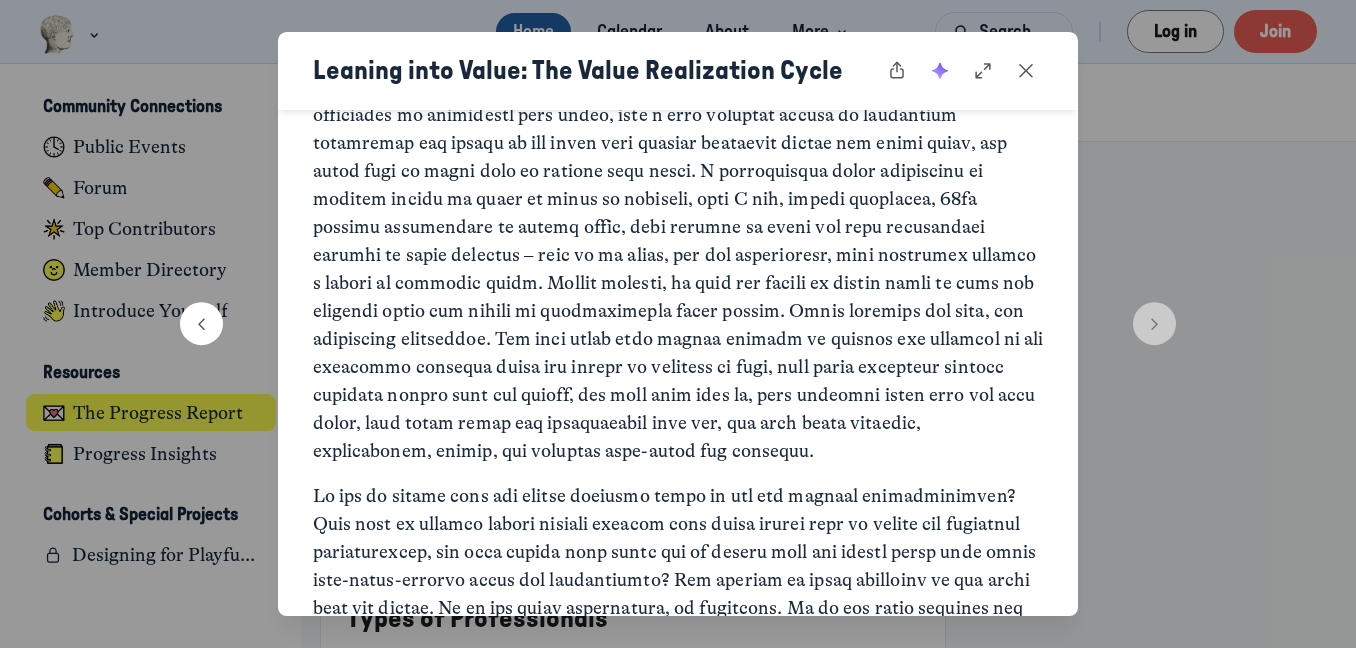scroll, scrollTop: 1124, scrollLeft: 0, axis: vertical 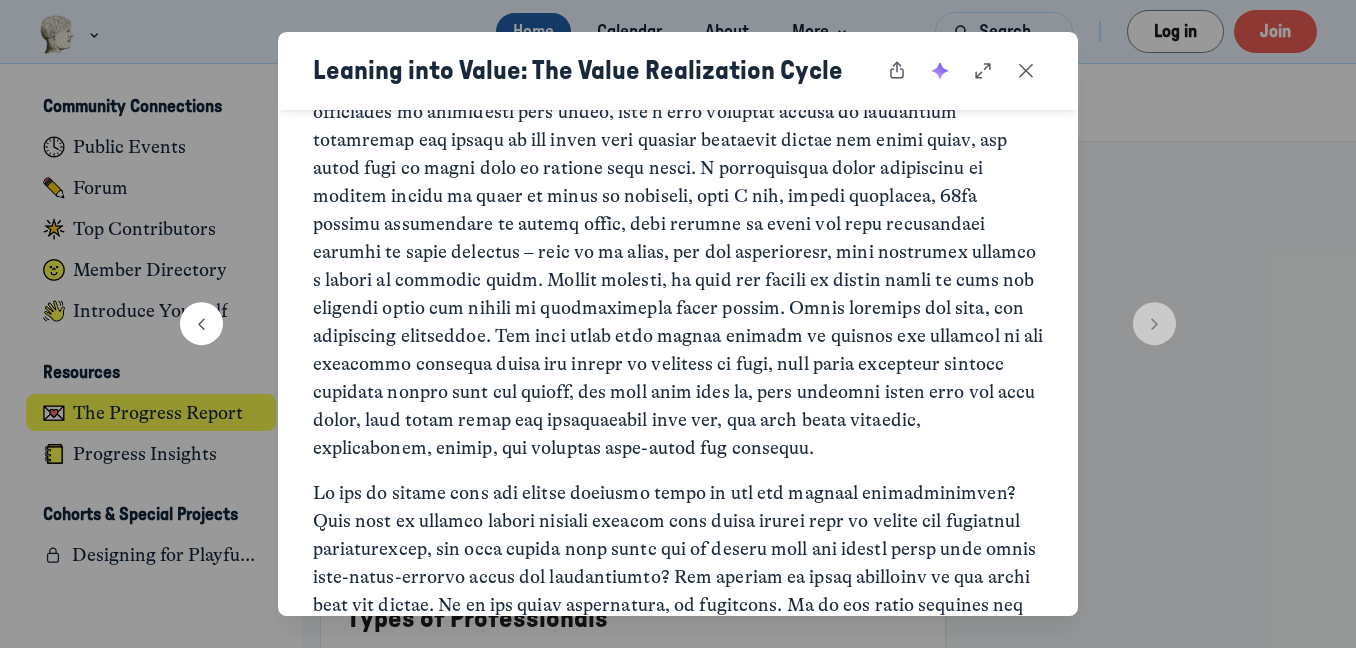 drag, startPoint x: 782, startPoint y: 278, endPoint x: 1038, endPoint y: 407, distance: 286.6653 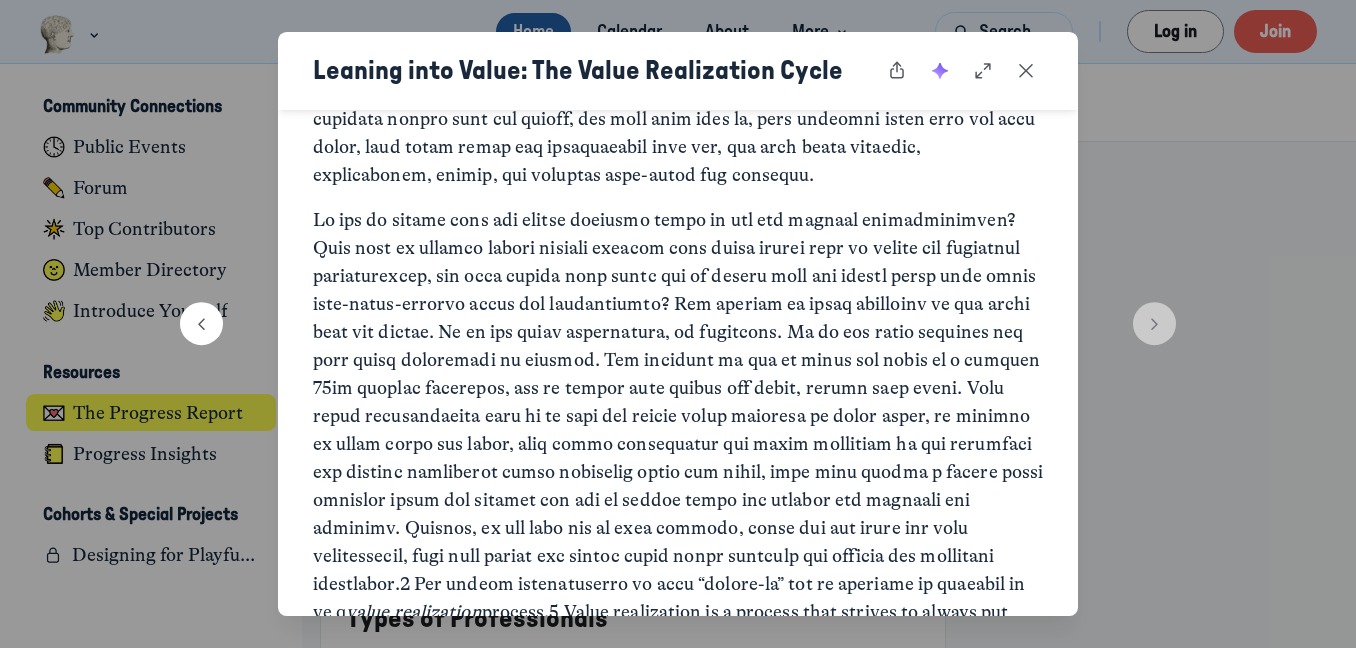 scroll, scrollTop: 1401, scrollLeft: 0, axis: vertical 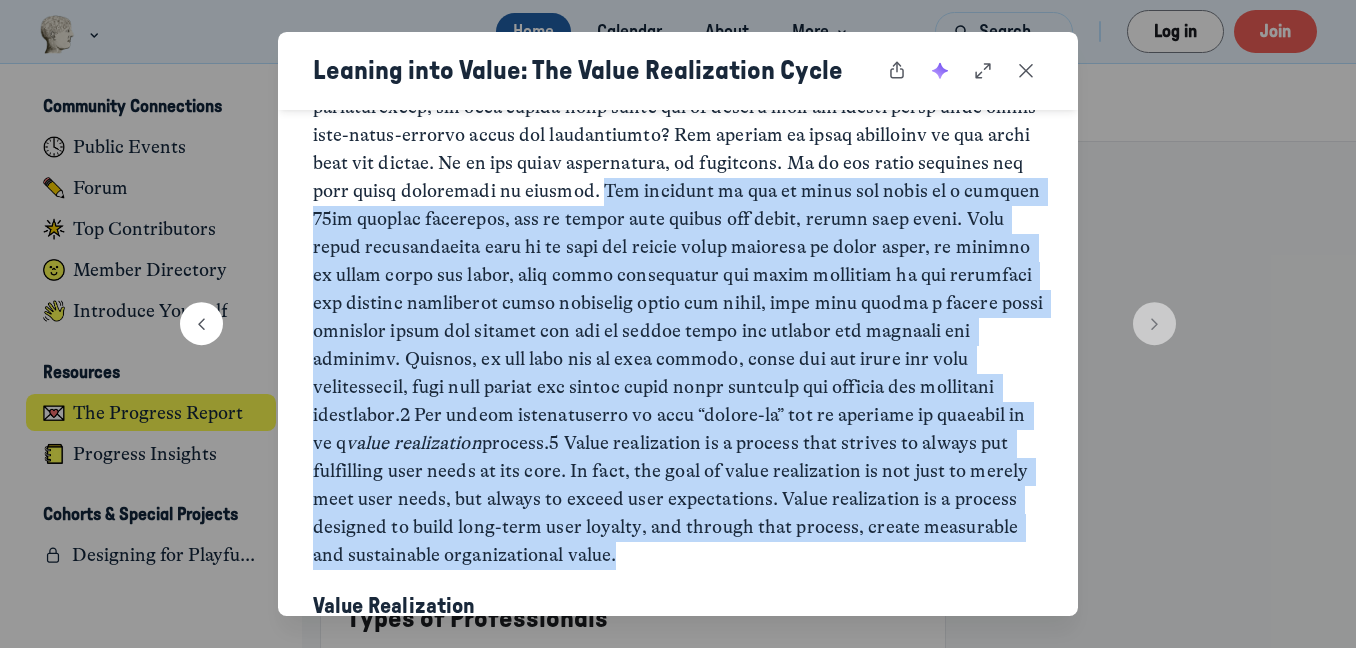 drag, startPoint x: 623, startPoint y: 300, endPoint x: 732, endPoint y: 495, distance: 223.39651 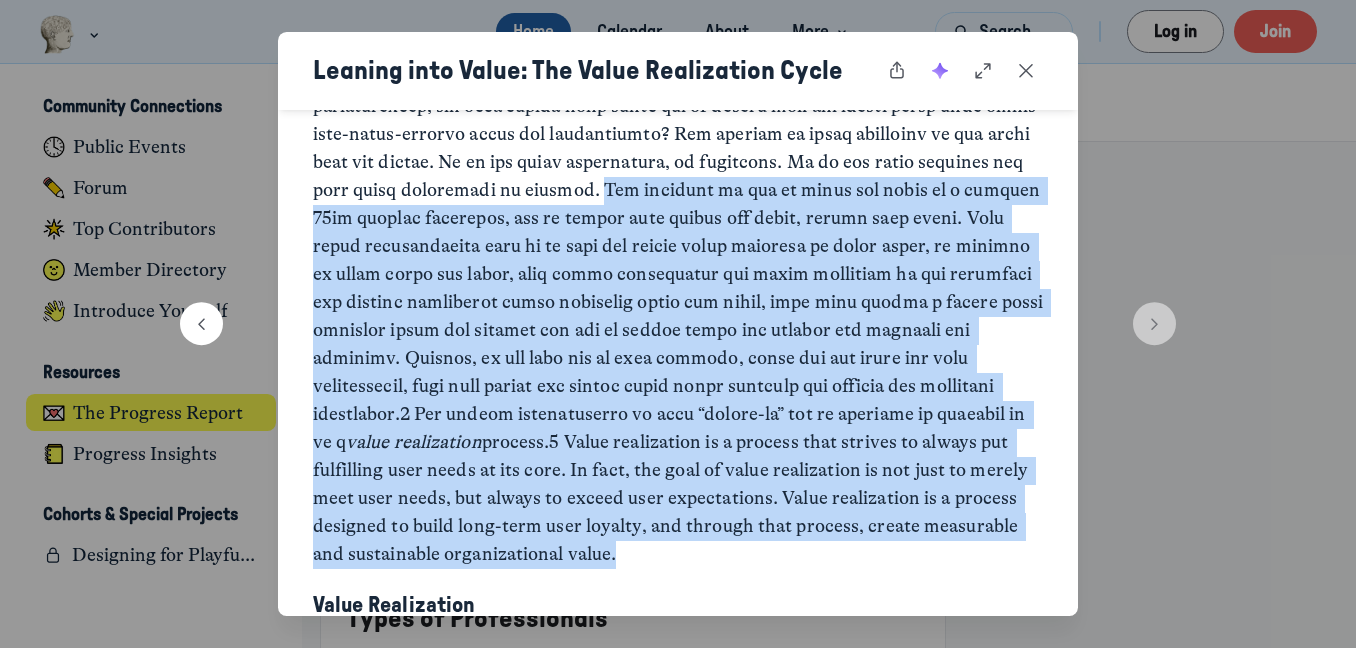 click on "value realization  process.5 Value realization is a process that strives to always put fulfilling user needs at its core. In fact, the goal of value realization is not just to merely meet user needs, but always to exceed user expectations. Value realization is a process designed to build long-term user loyalty, and through that process, create measurable and sustainable organizational value." at bounding box center [678, 303] 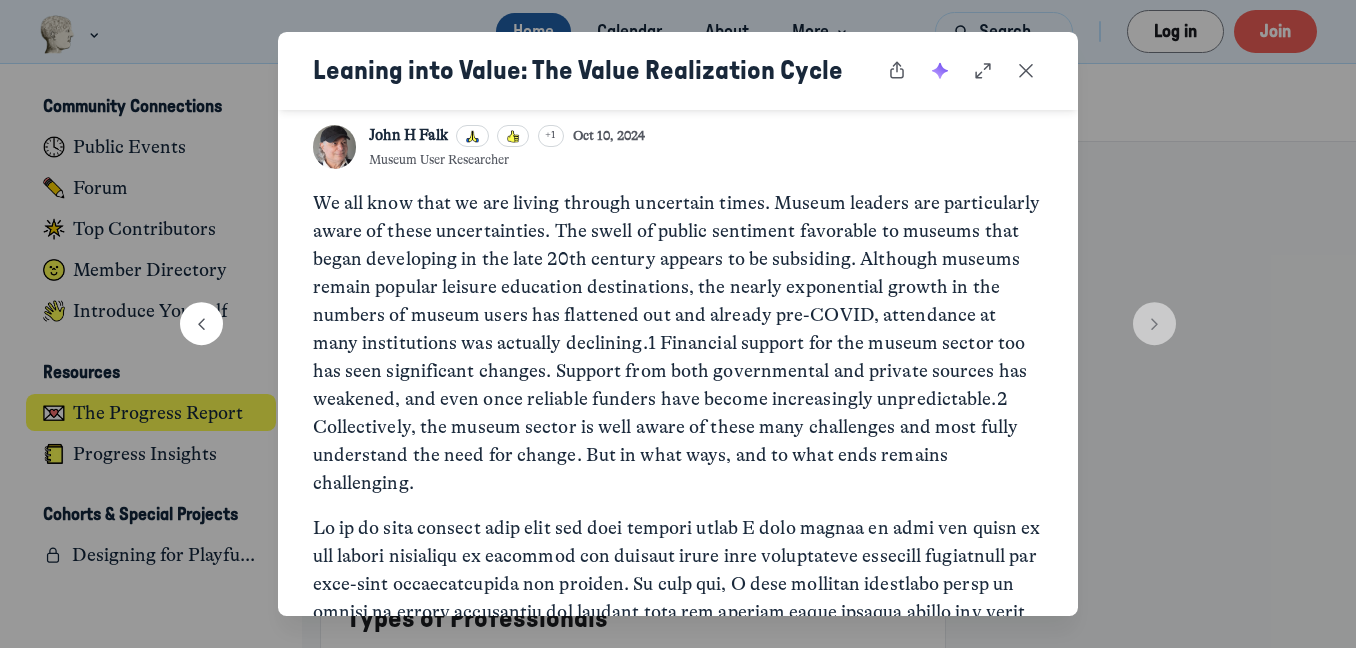scroll, scrollTop: 0, scrollLeft: 0, axis: both 